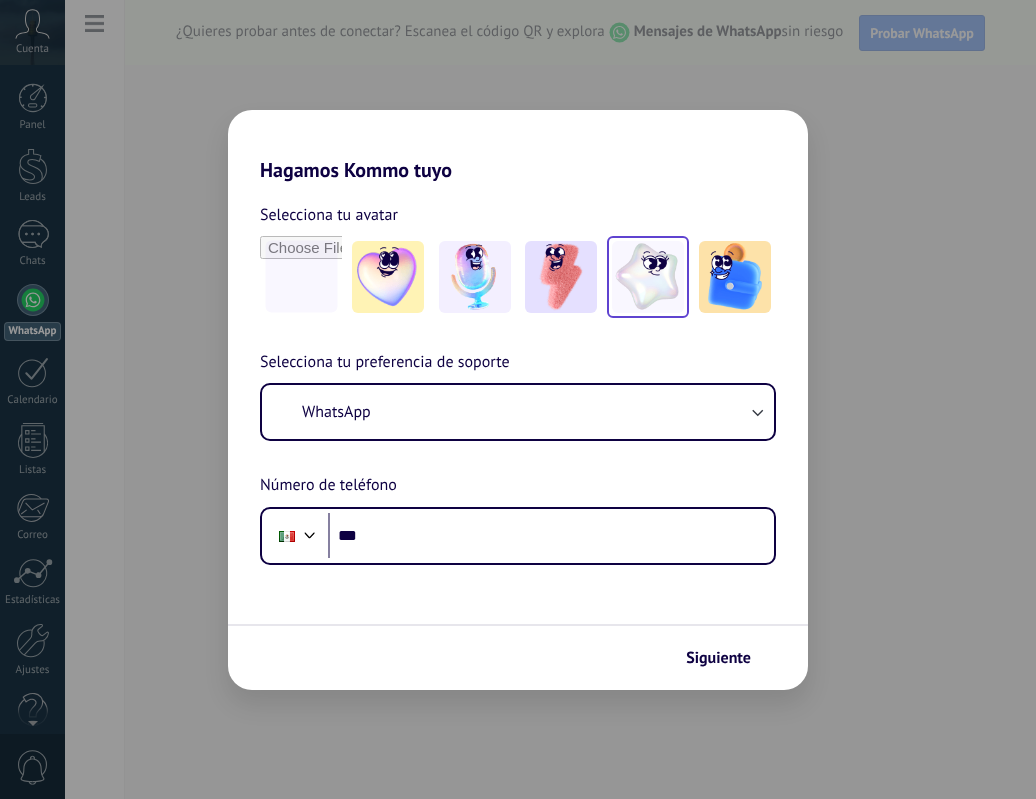 scroll, scrollTop: 0, scrollLeft: 0, axis: both 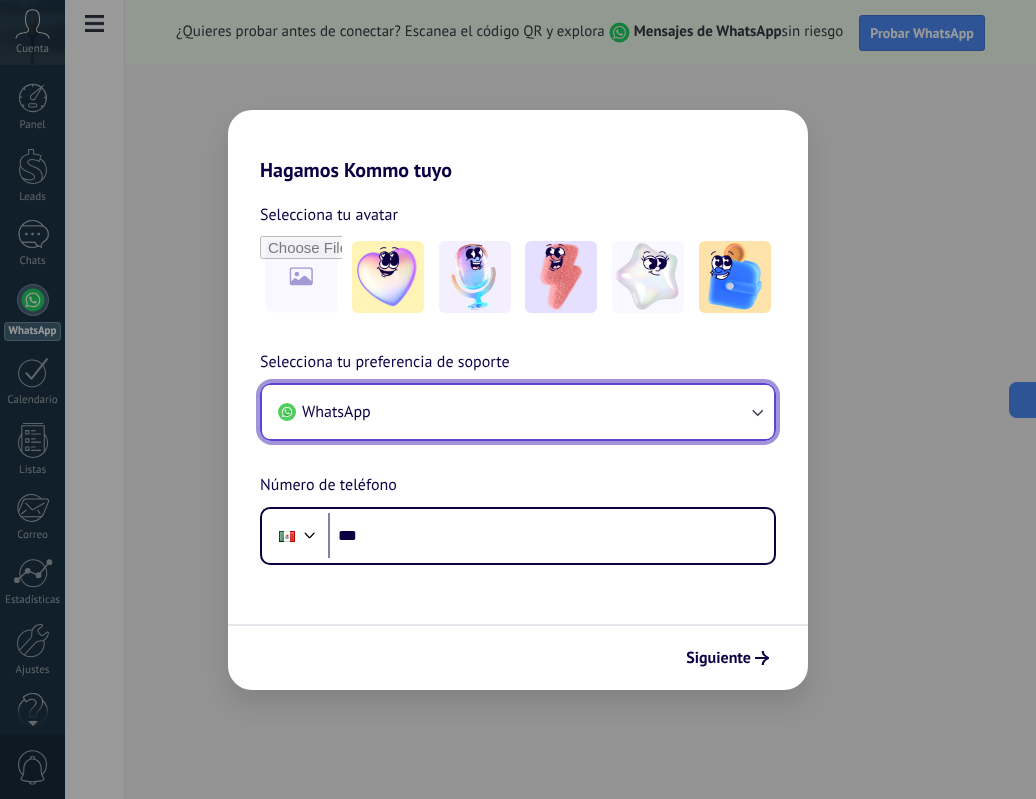 click on "WhatsApp" at bounding box center (518, 412) 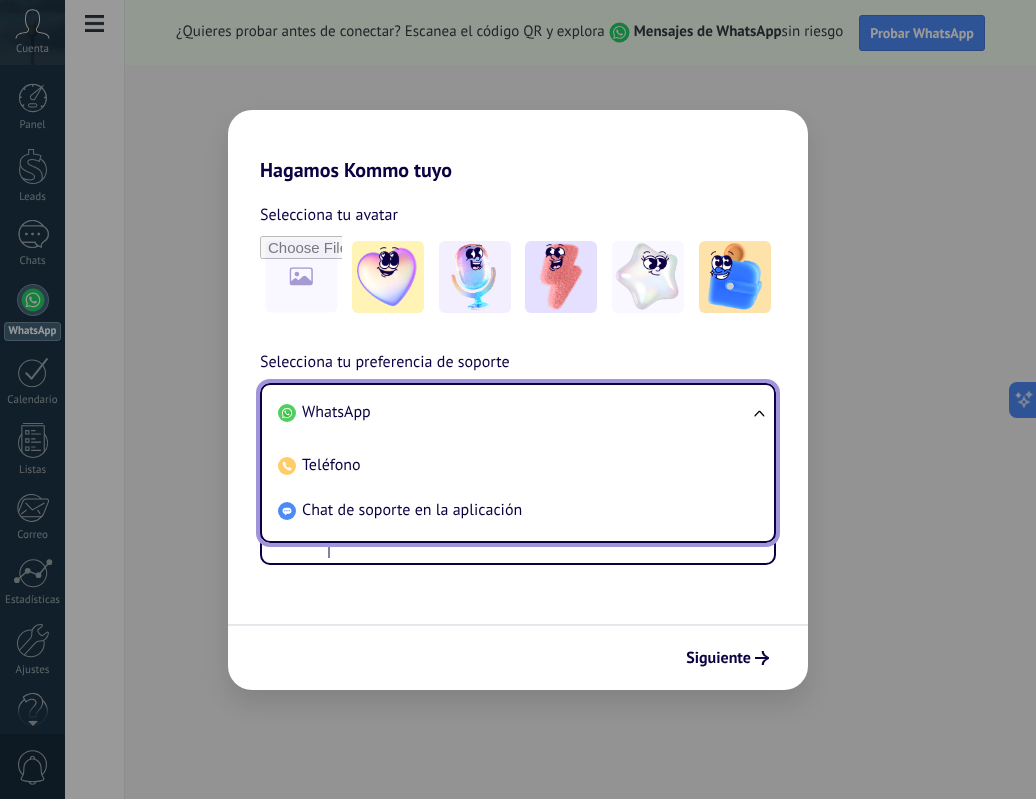 click on "WhatsApp" at bounding box center [514, 412] 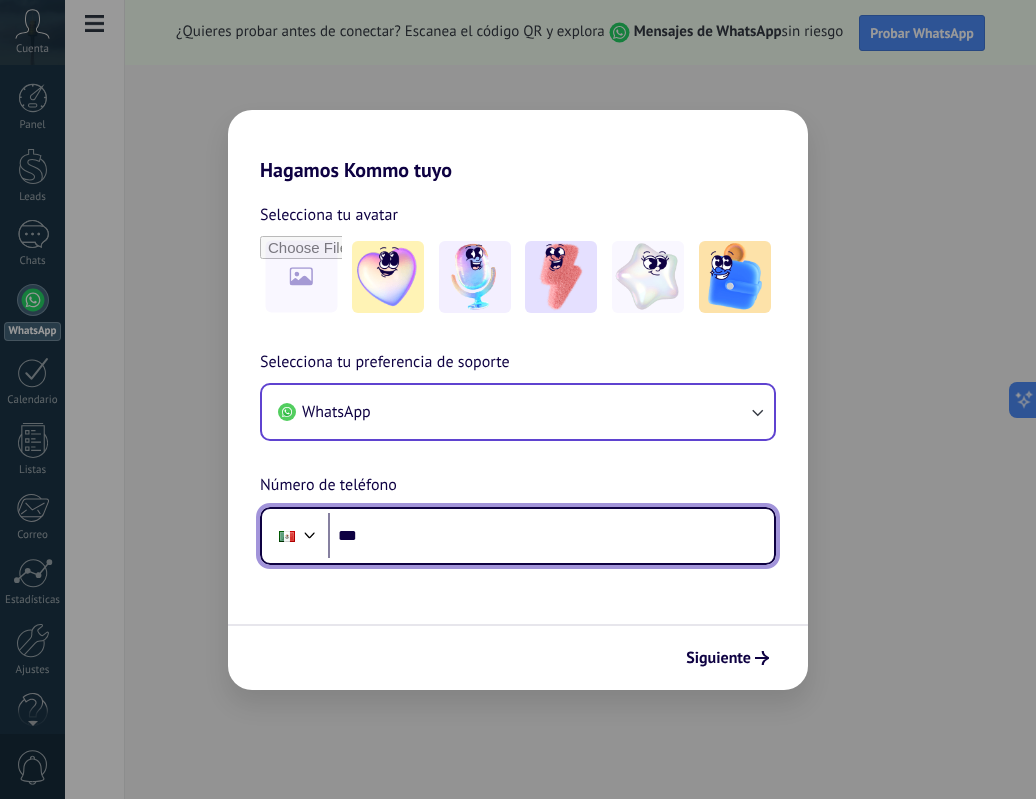 click on "***" at bounding box center [551, 536] 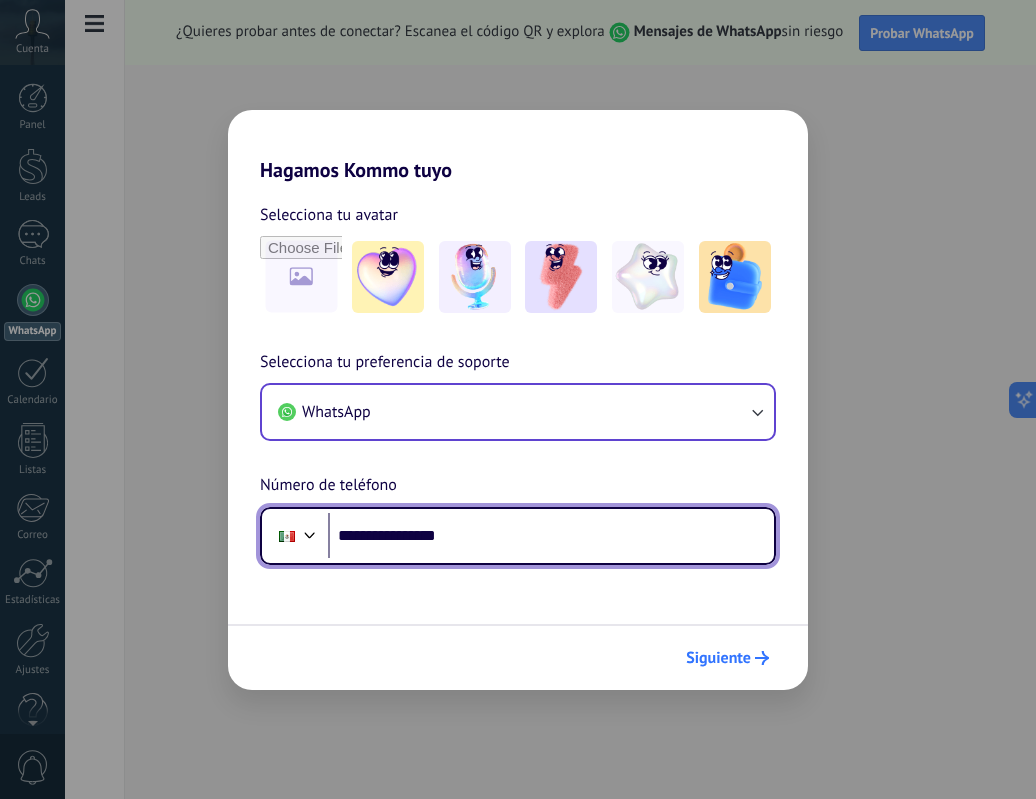 type on "**********" 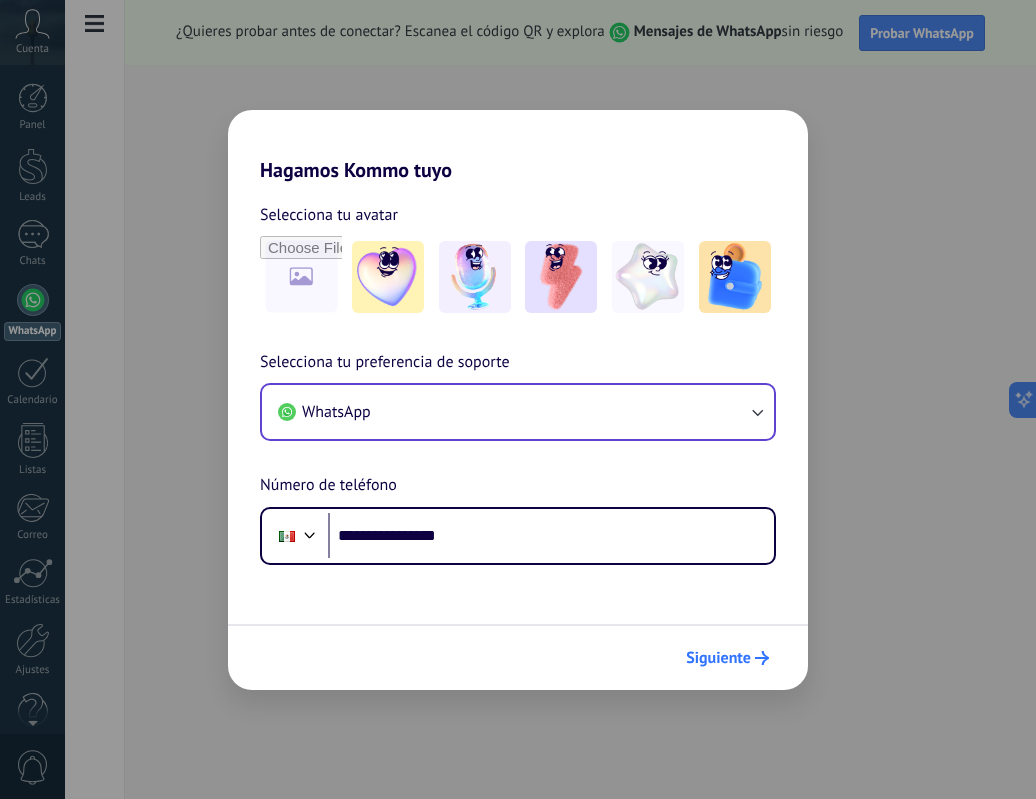click on "Siguiente" at bounding box center [718, 658] 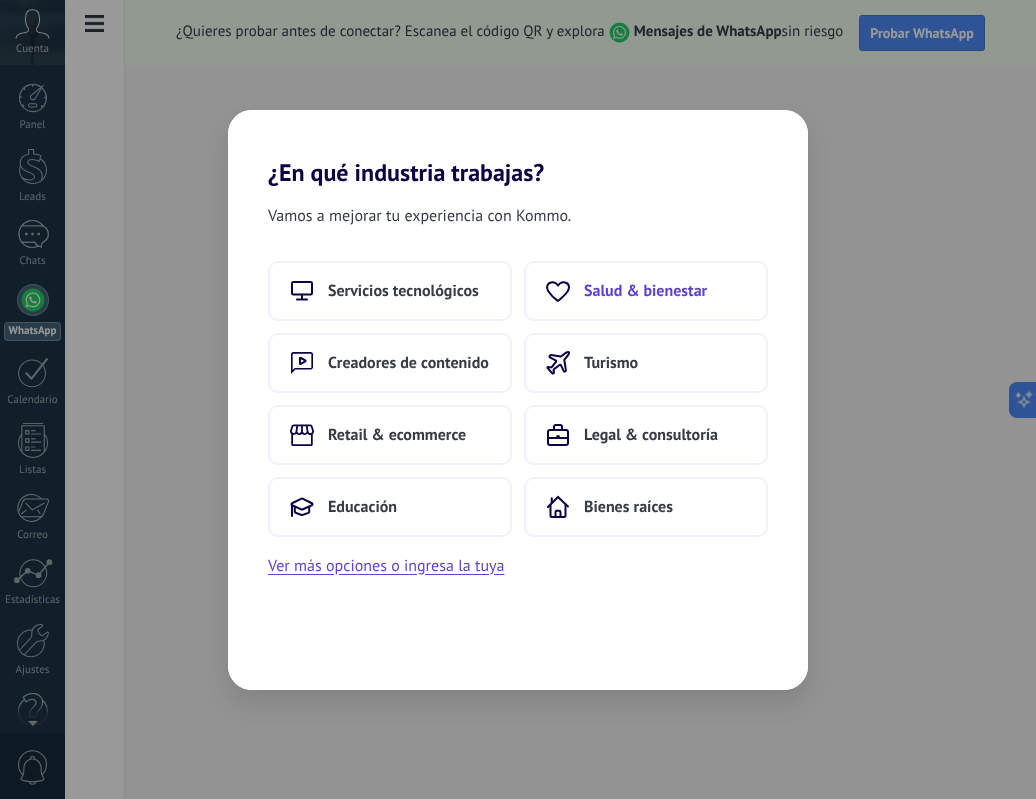 drag, startPoint x: 607, startPoint y: 293, endPoint x: 575, endPoint y: 296, distance: 32.140316 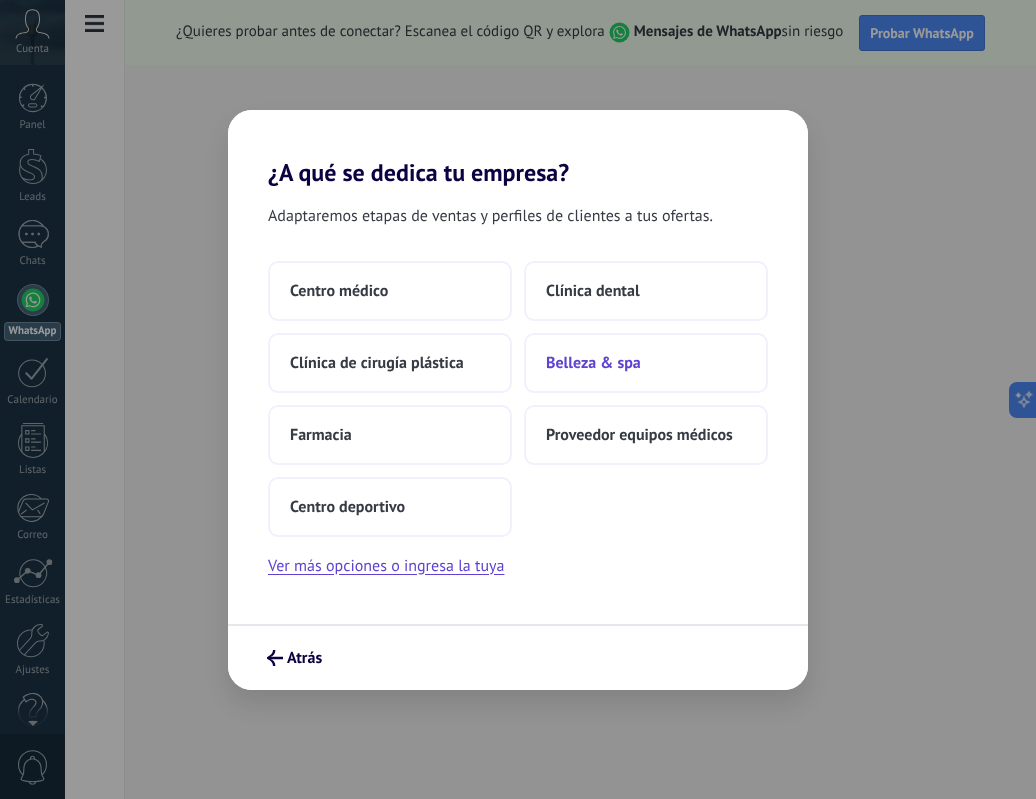 click on "Belleza & spa" at bounding box center (339, 291) 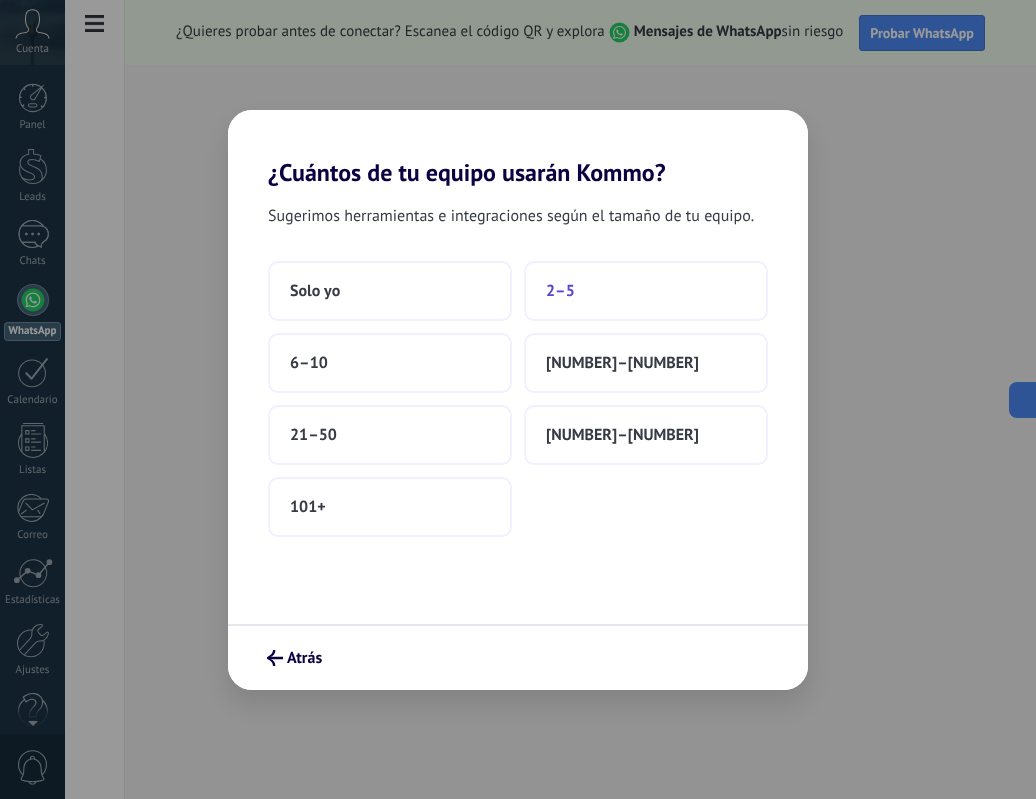 click on "2–5" at bounding box center [315, 291] 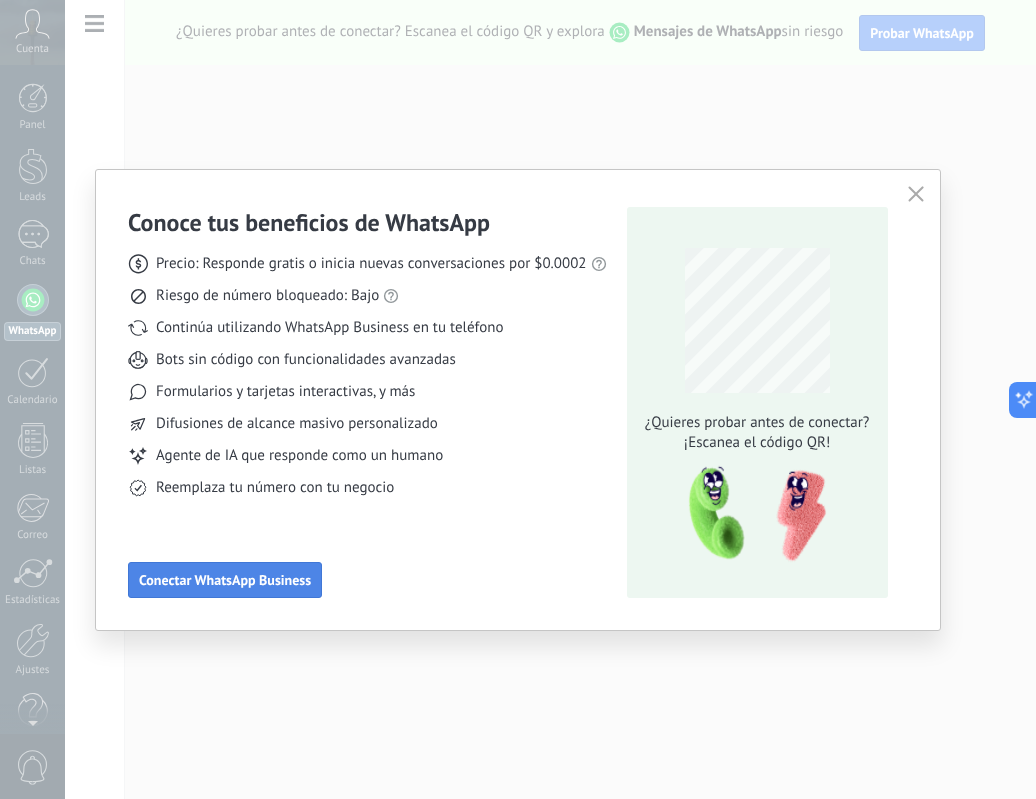 click on "Conectar WhatsApp Business" at bounding box center [225, 580] 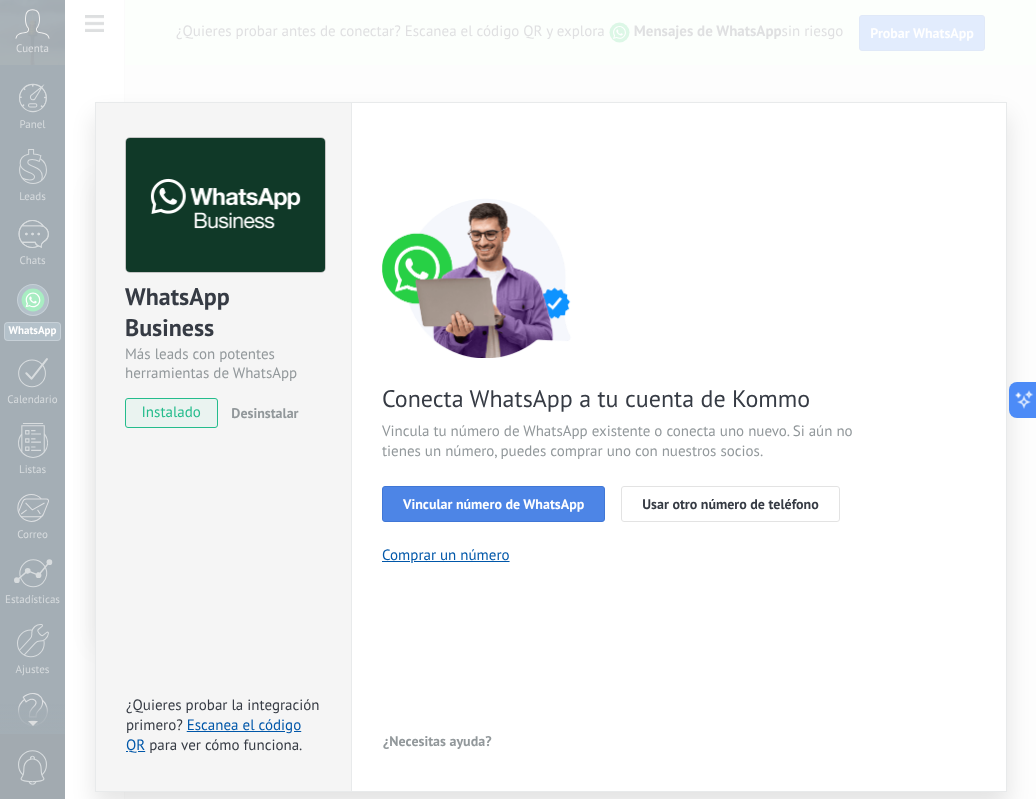click on "Vincular número de WhatsApp" at bounding box center [493, 504] 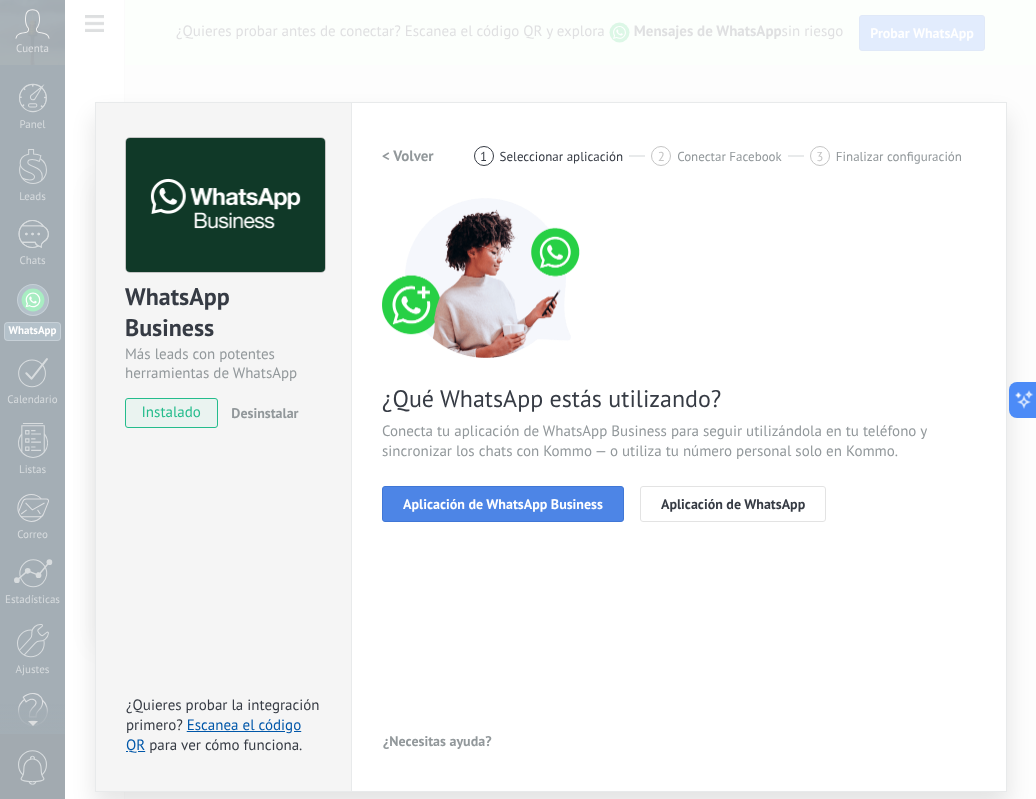 click on "Aplicación de WhatsApp Business" at bounding box center (503, 504) 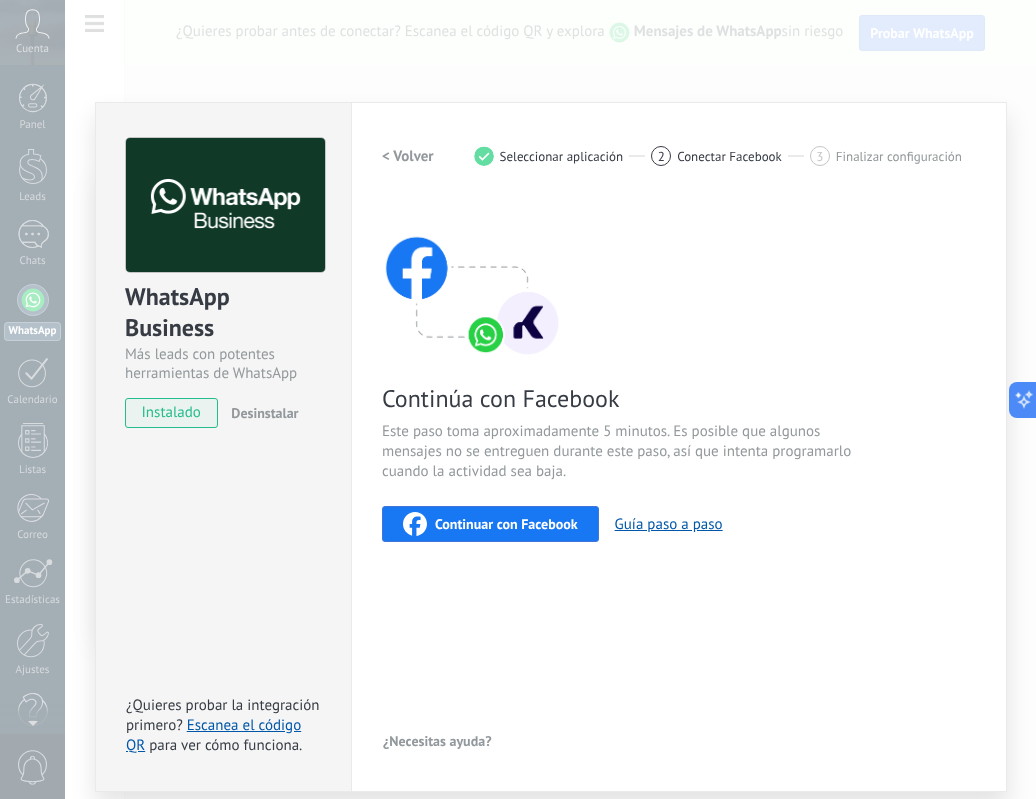 click on "Continuar con Facebook" at bounding box center (506, 524) 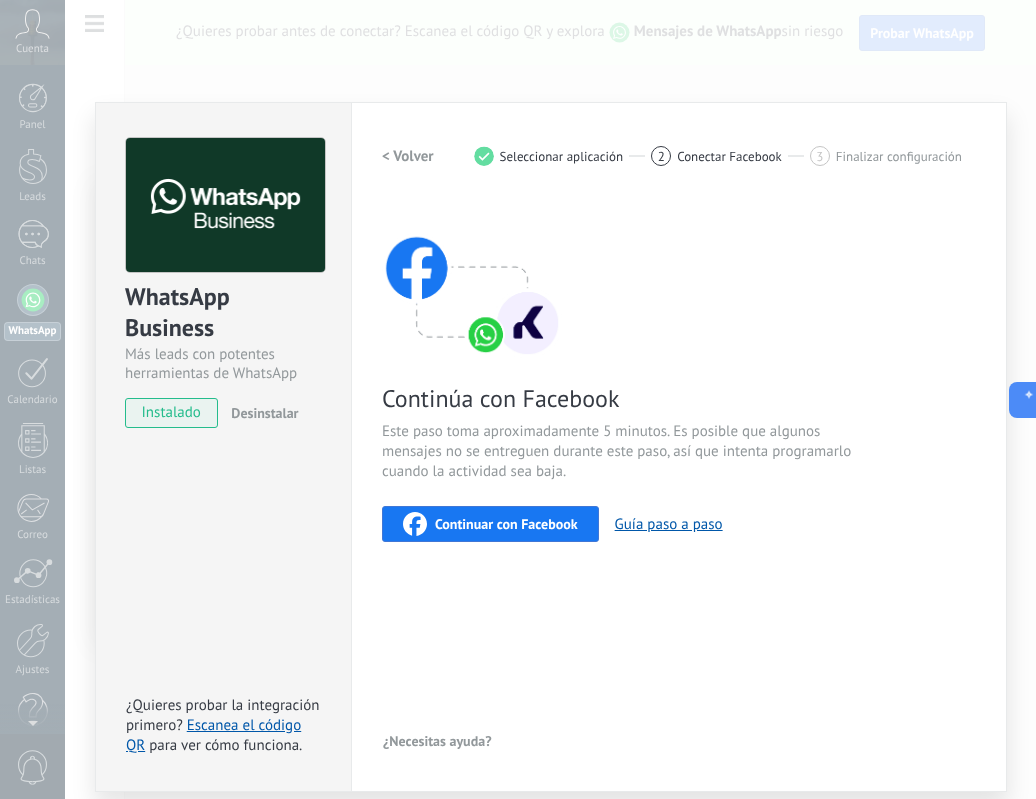click on "< Volver" at bounding box center [408, 156] 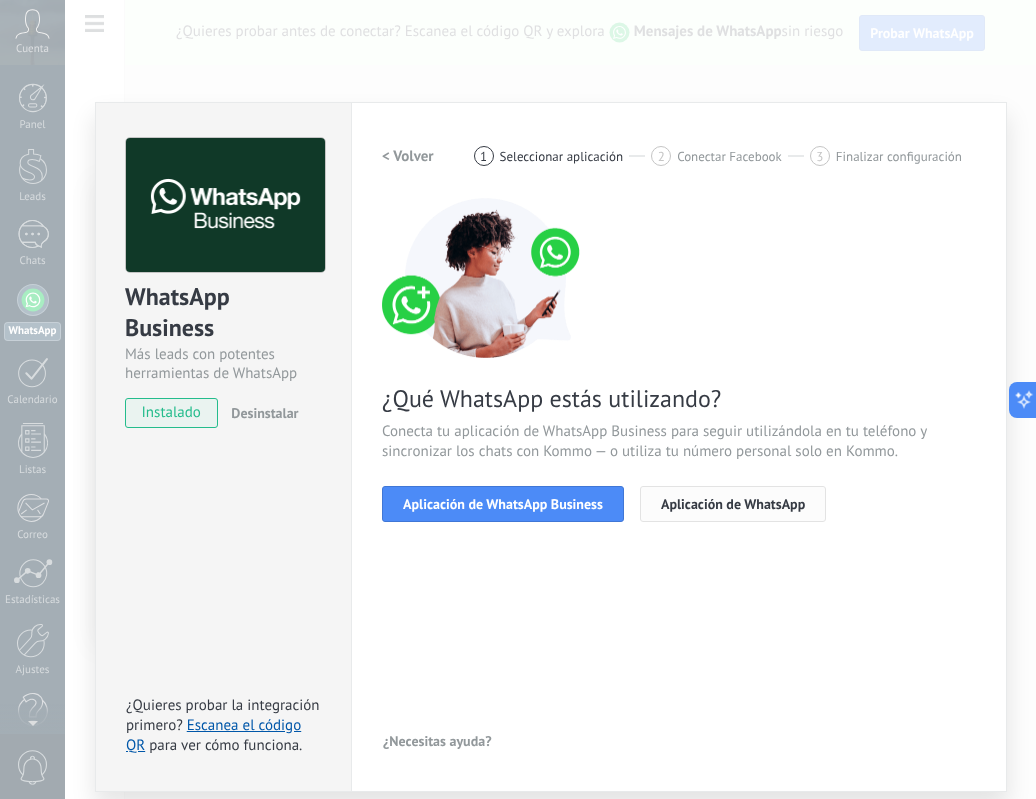 click on "Aplicación de WhatsApp" at bounding box center [733, 504] 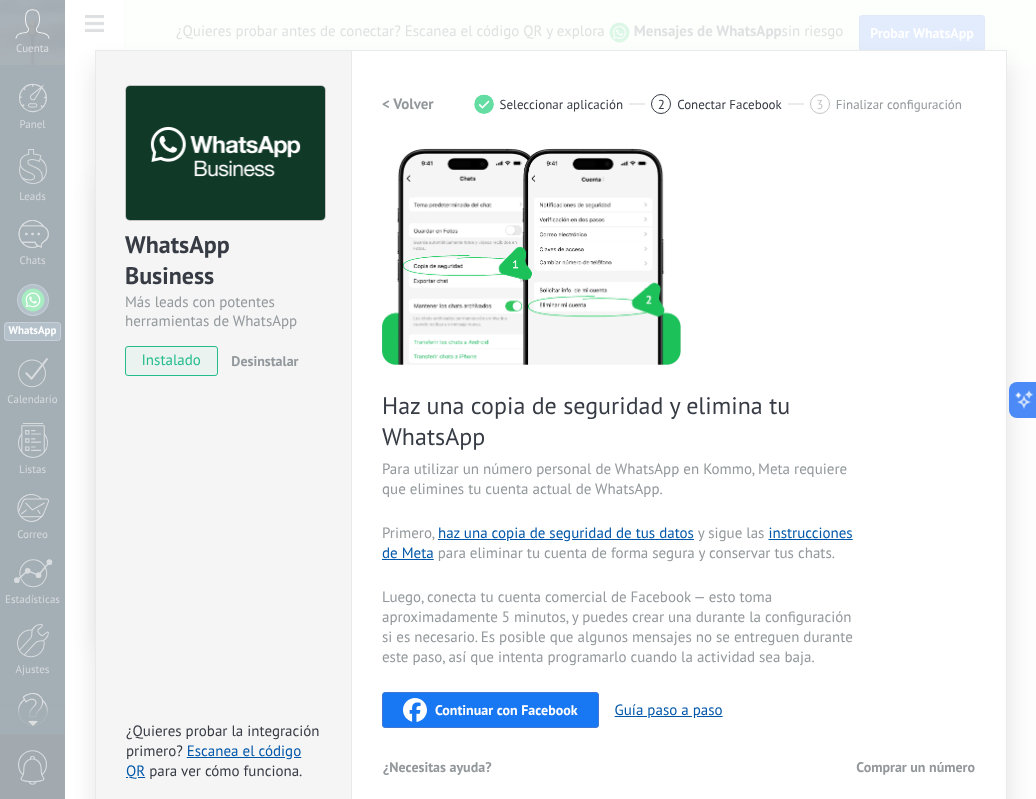 scroll, scrollTop: 69, scrollLeft: 0, axis: vertical 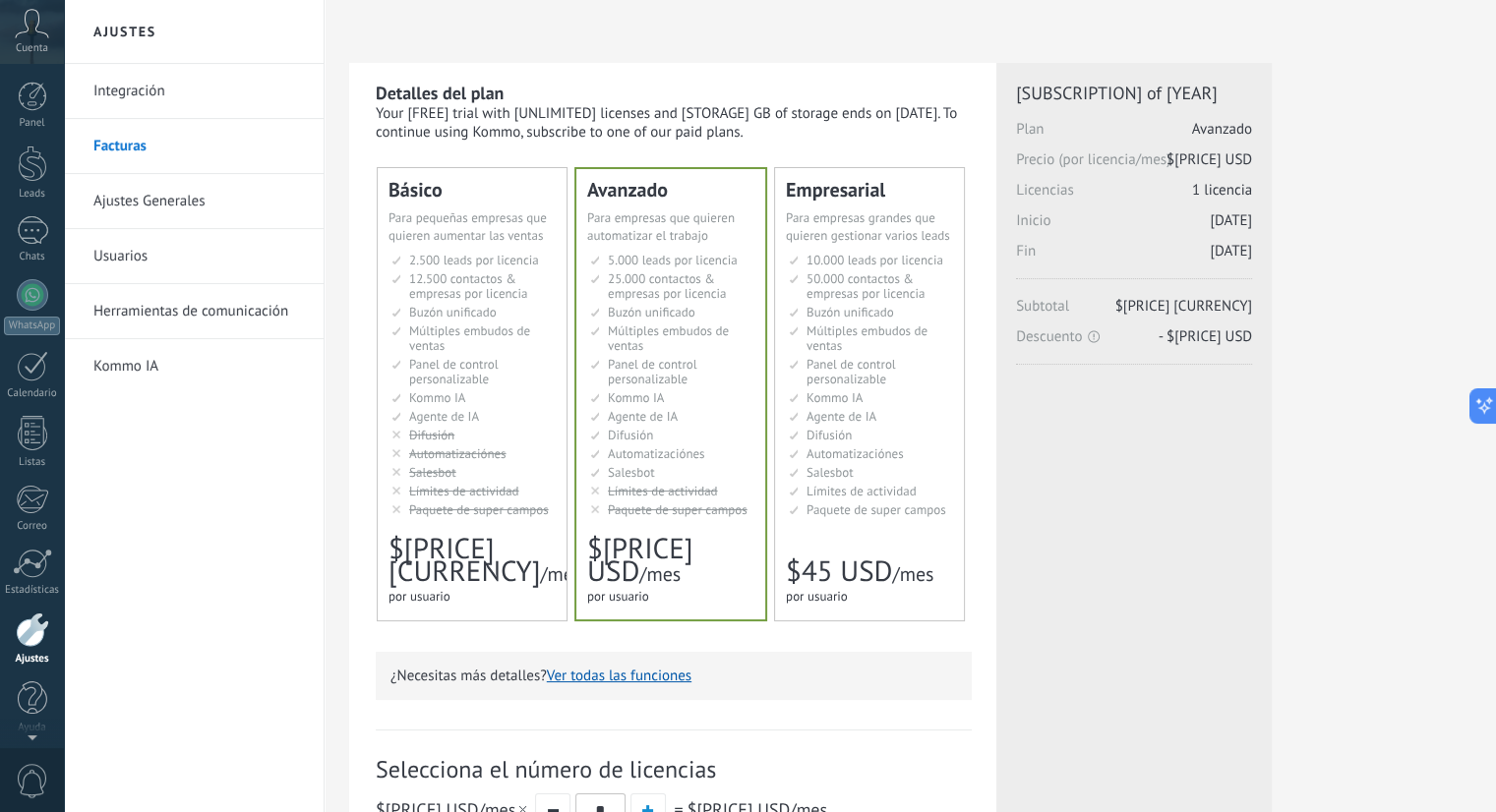 click on "Cuenta" at bounding box center (31, 48) 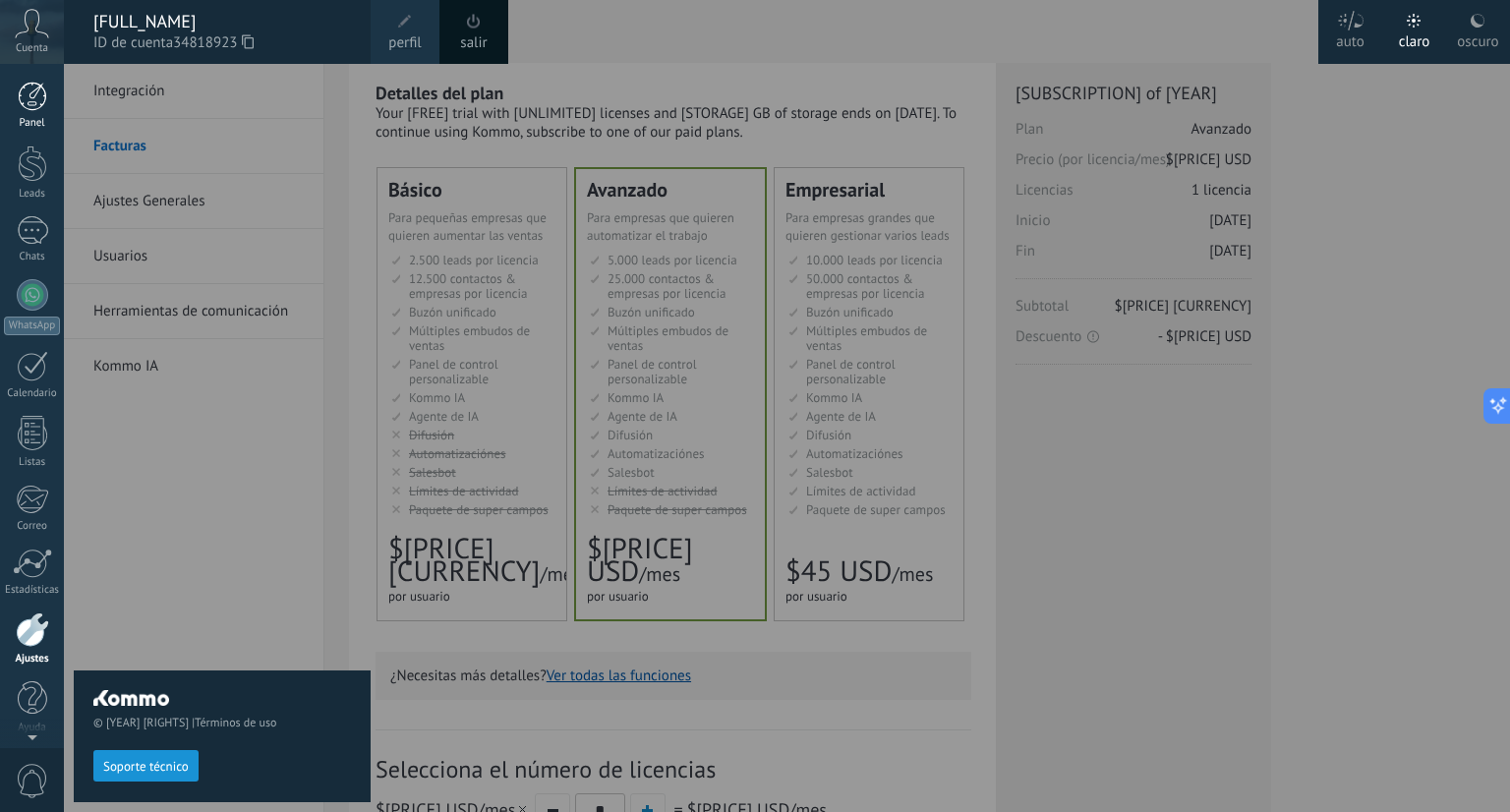click at bounding box center [32, 96] 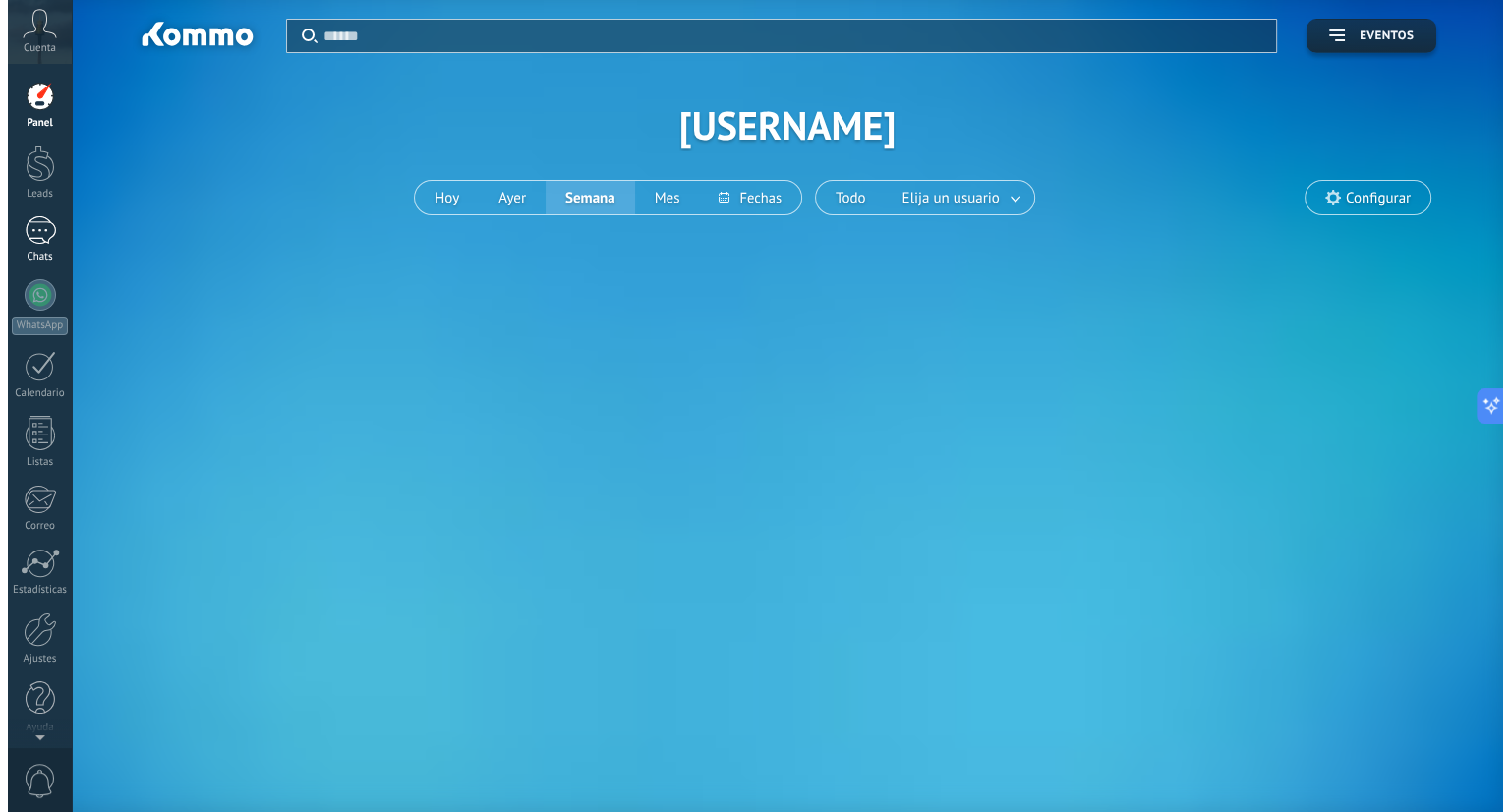 scroll, scrollTop: 0, scrollLeft: 0, axis: both 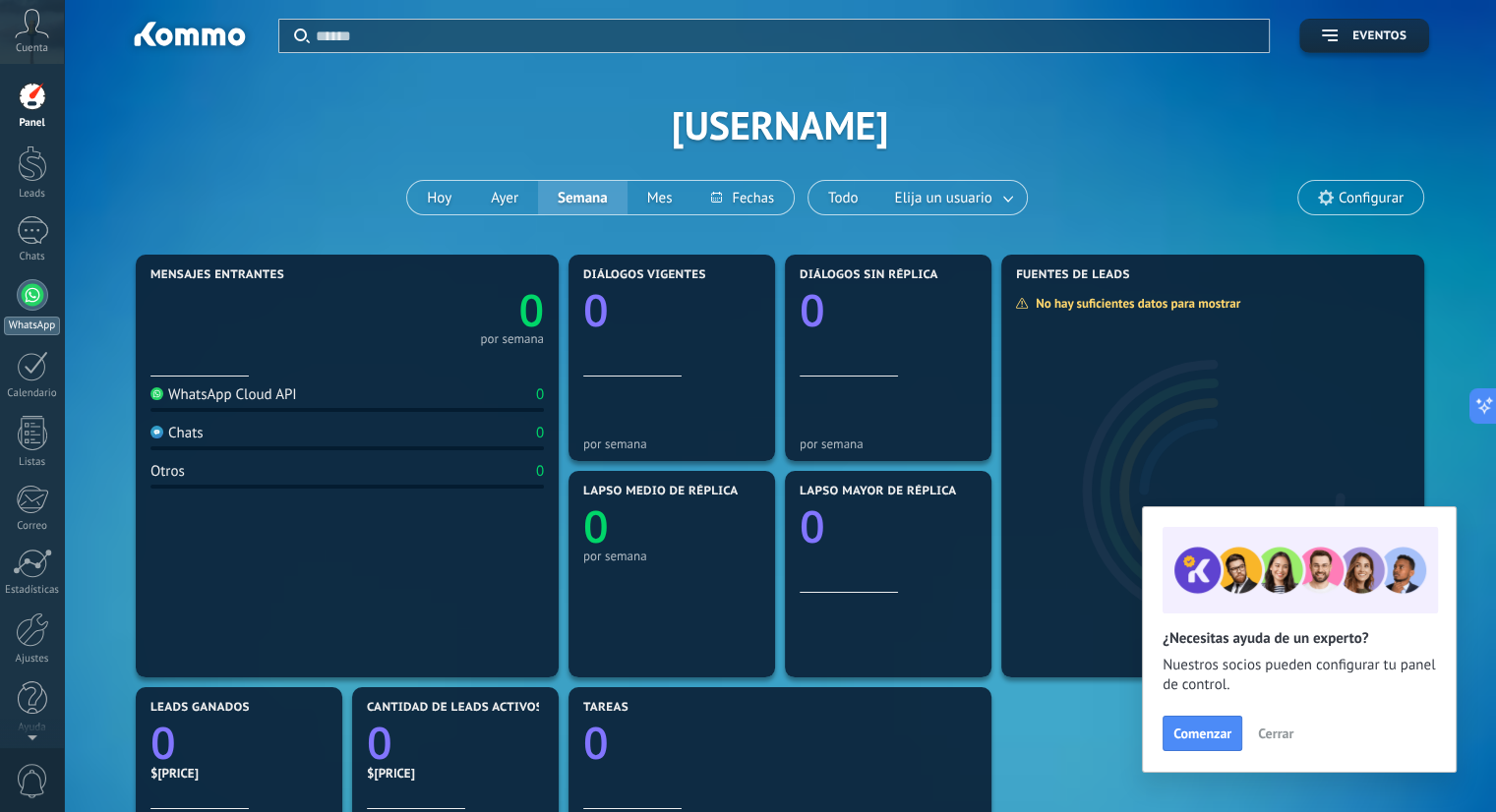 click at bounding box center (32, 295) 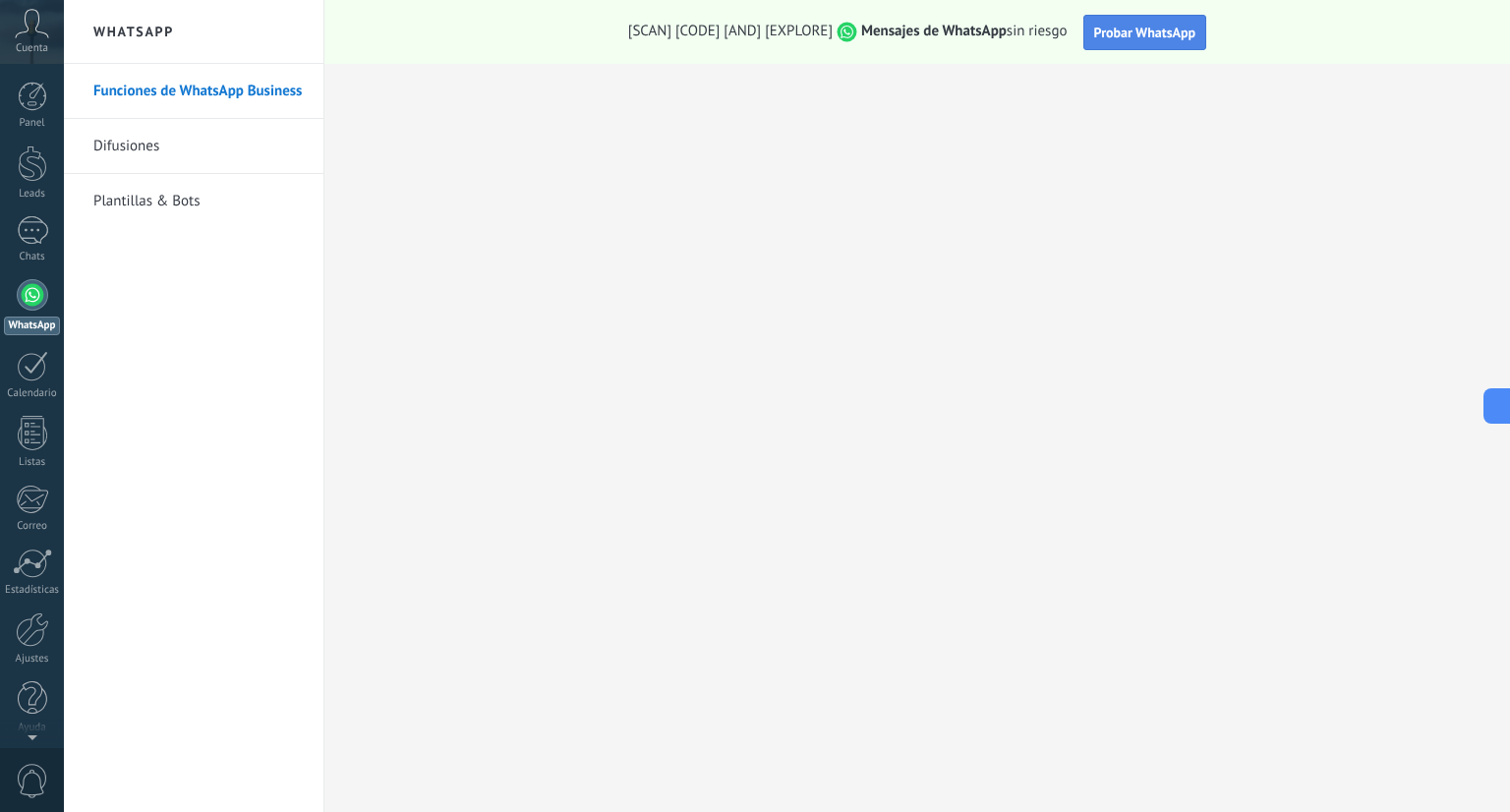 click on "Probar WhatsApp" at bounding box center [1253, 32] 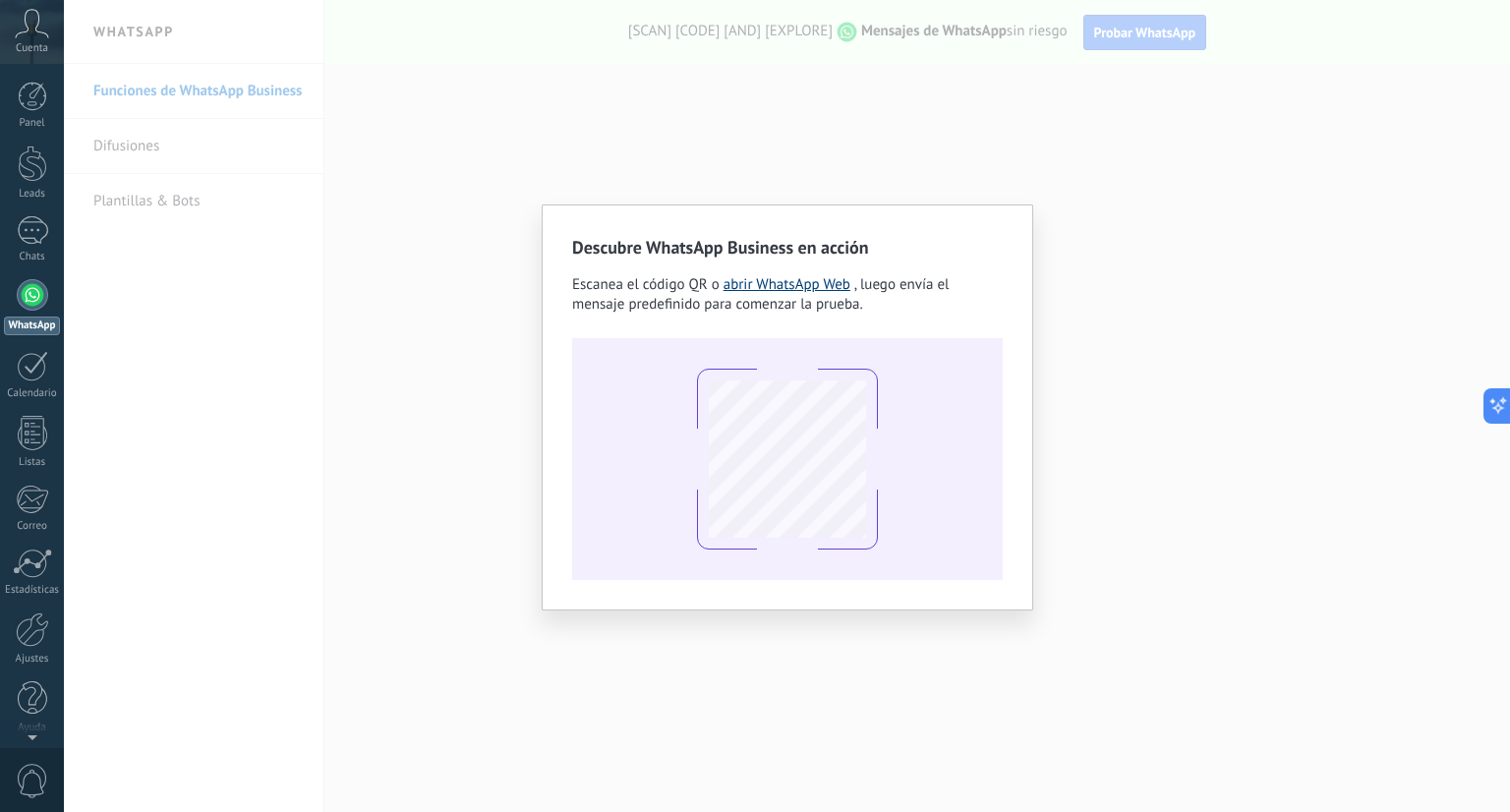 click on "abrir WhatsApp Web" at bounding box center (786, 284) 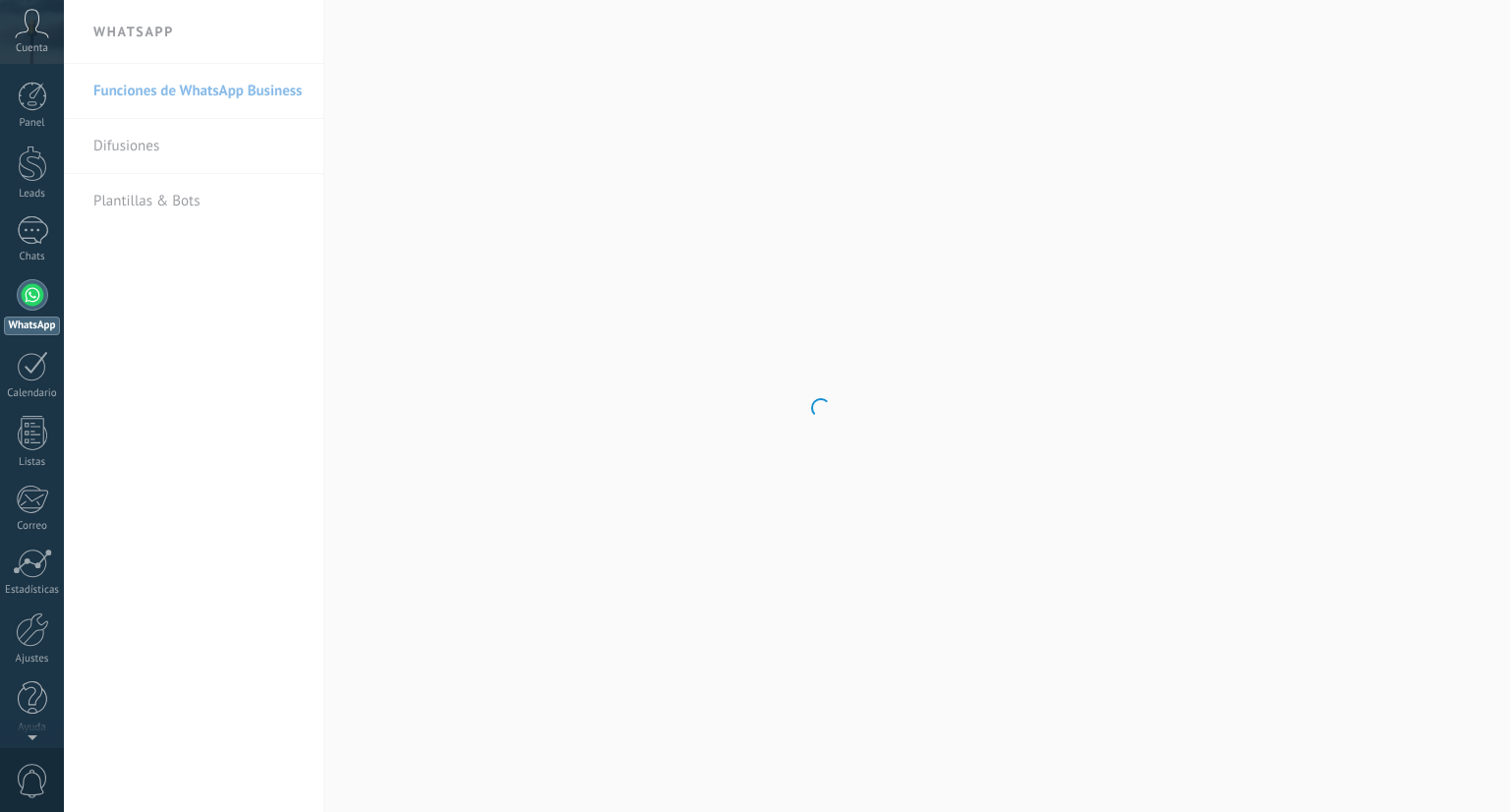 scroll, scrollTop: 0, scrollLeft: 0, axis: both 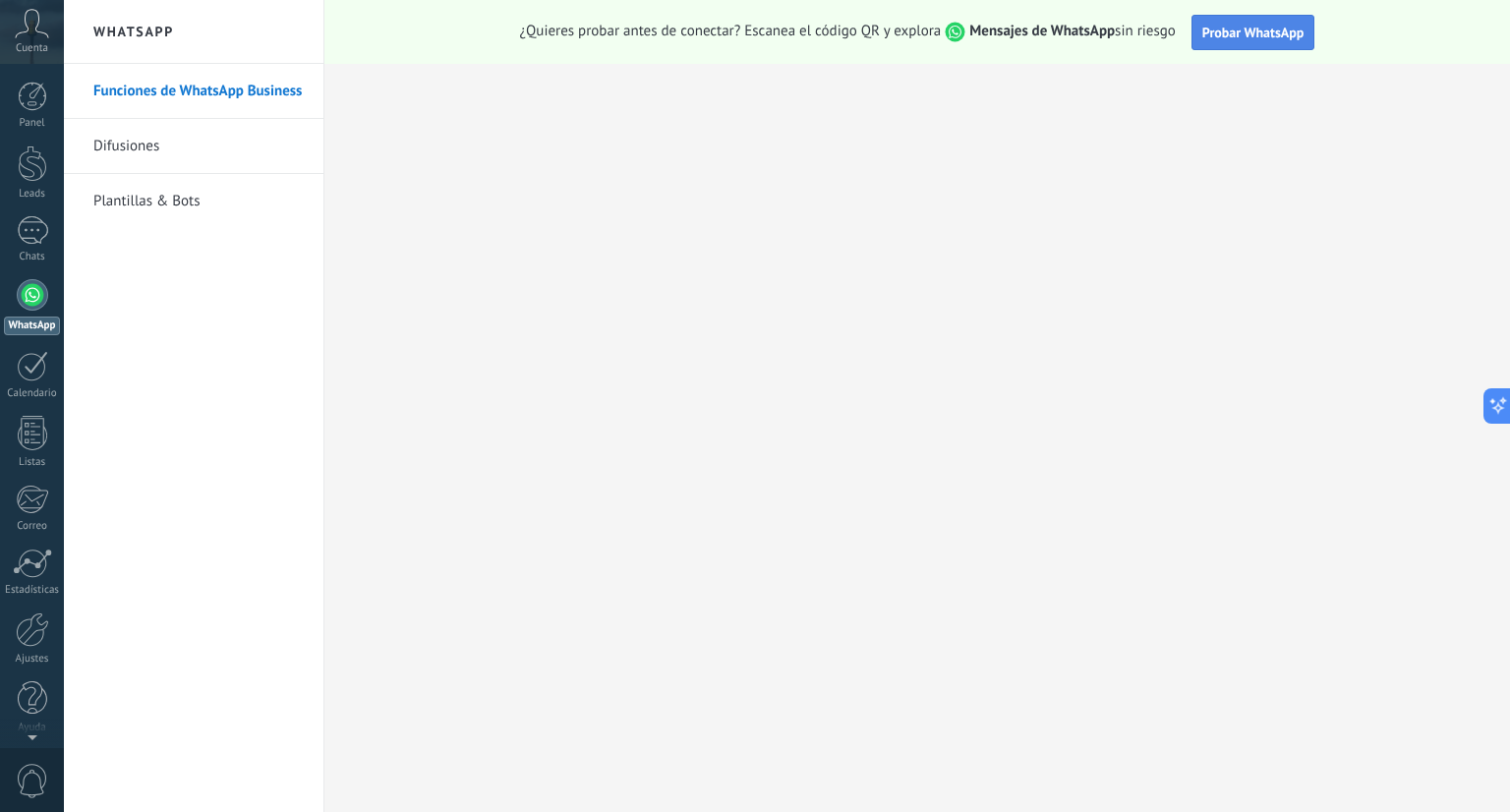click on "Probar WhatsApp" at bounding box center [1253, 32] 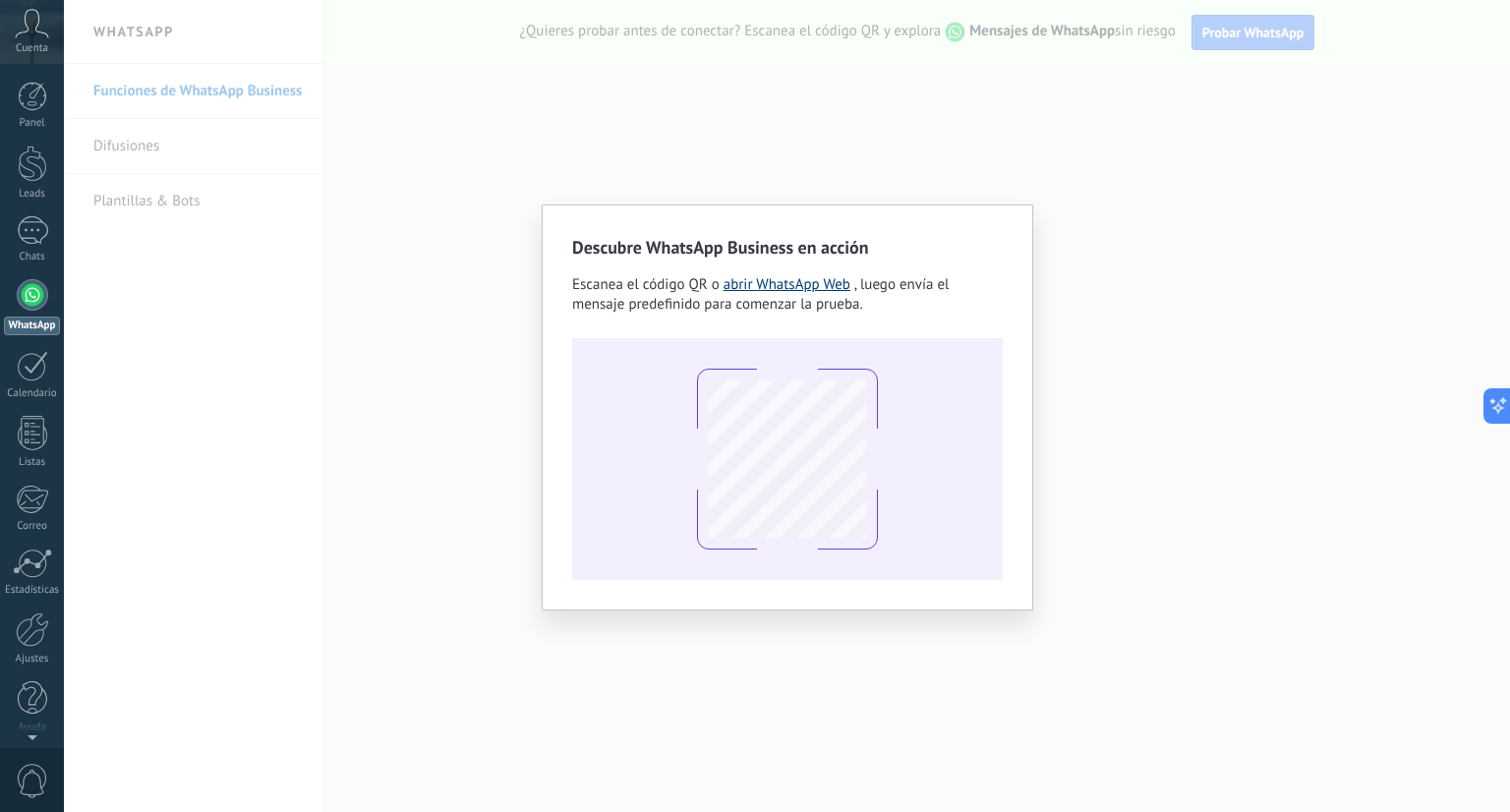 click on "abrir WhatsApp Web" at bounding box center [786, 284] 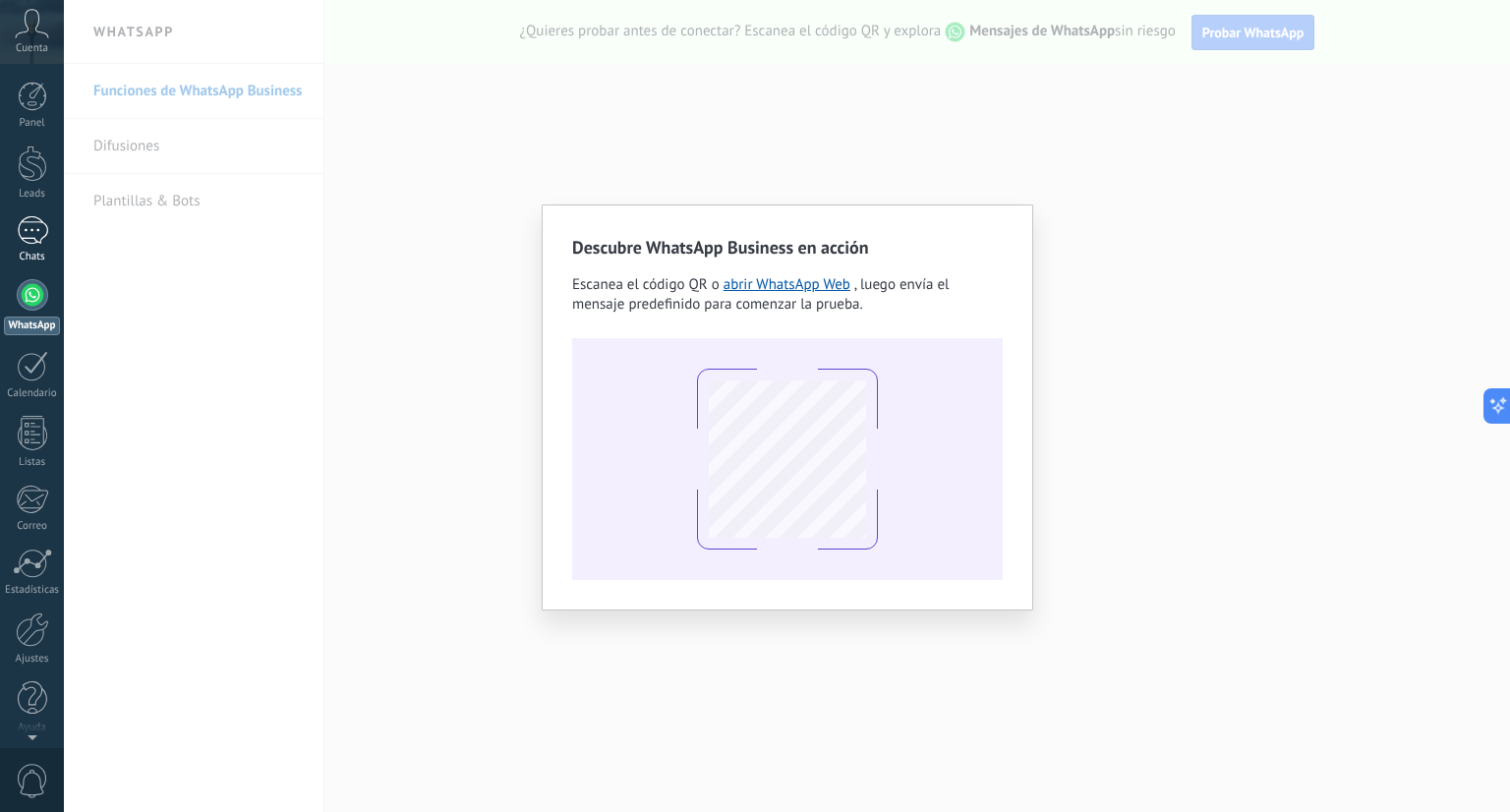 click at bounding box center (32, 230) 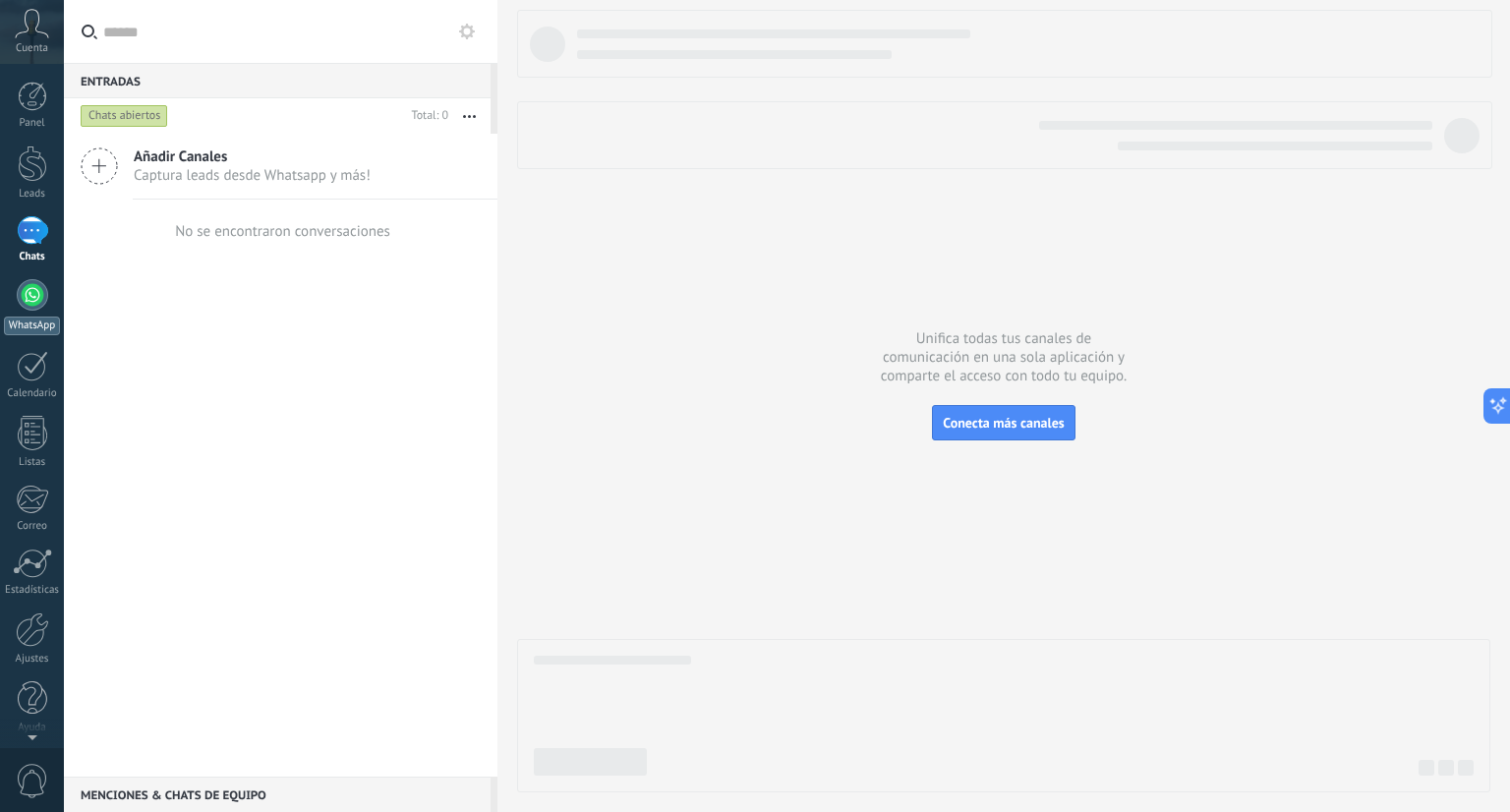 click on "WhatsApp" at bounding box center [31, 307] 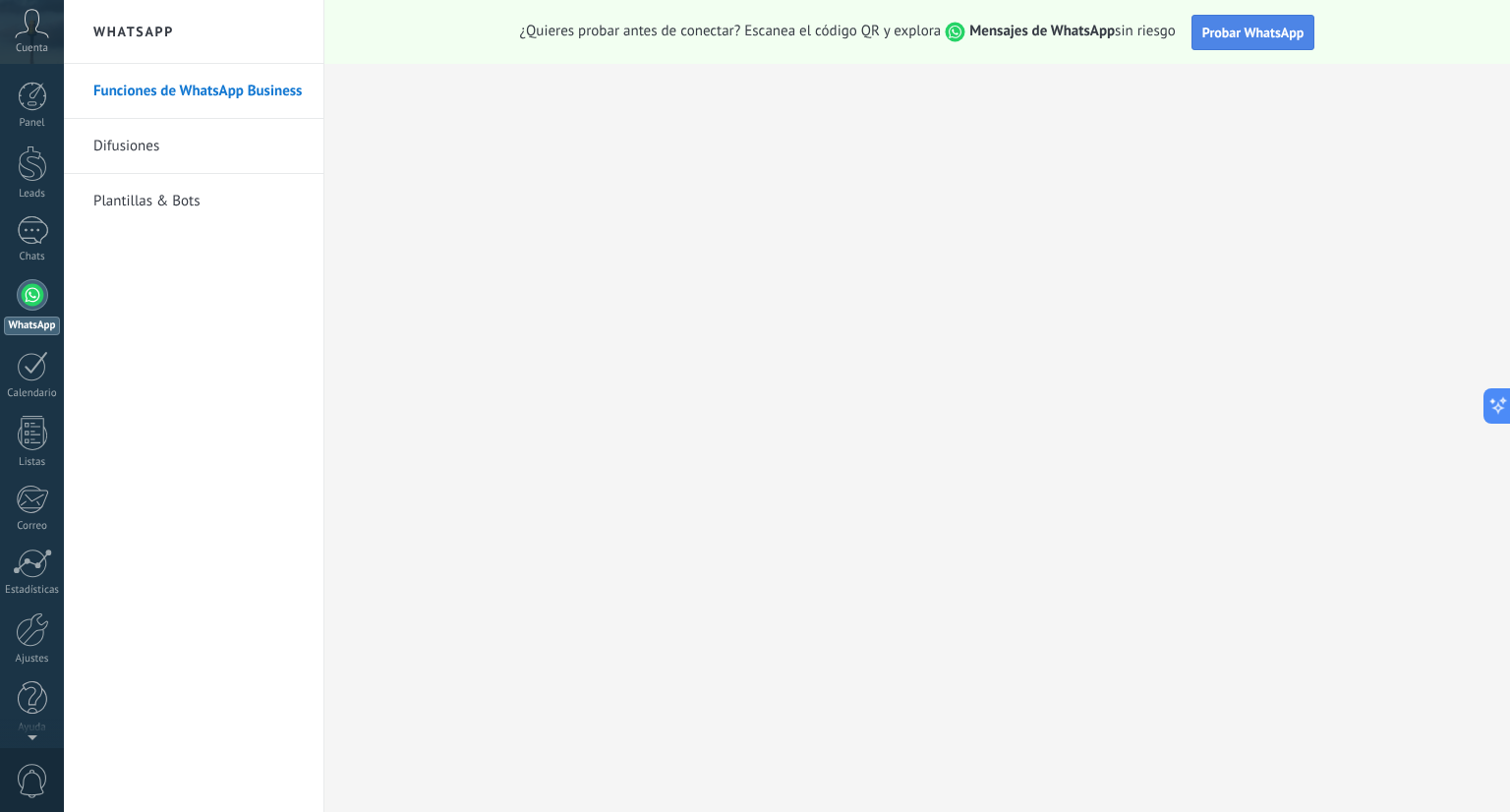 click on "Probar WhatsApp" at bounding box center (1253, 32) 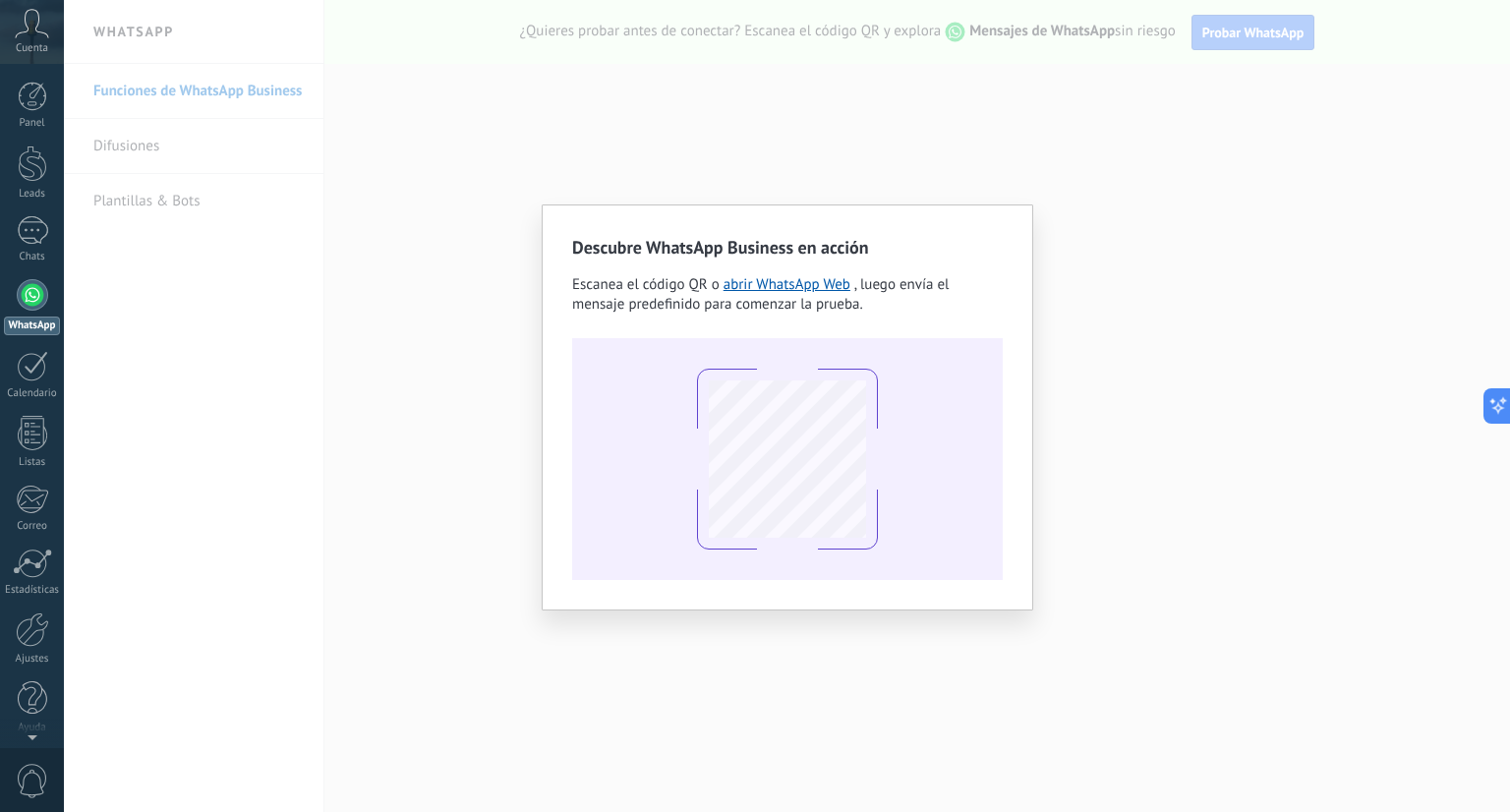 click on "Descubre WhatsApp Business en acción Escanea el código QR o   abrir WhatsApp Web   , luego envía el mensaje predefinido para comenzar la prueba." at bounding box center [786, 406] 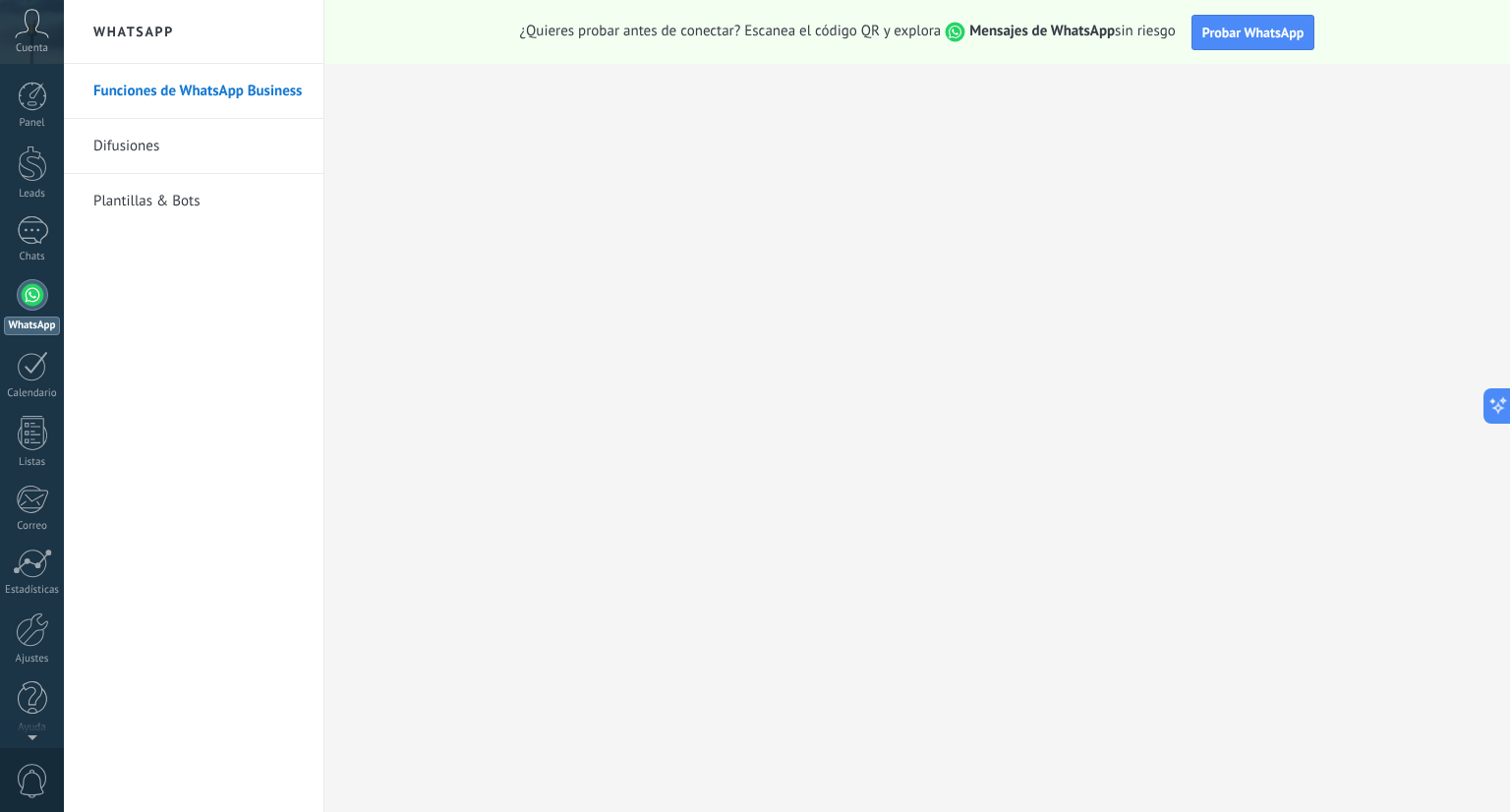 click on "Cuenta" at bounding box center (31, 48) 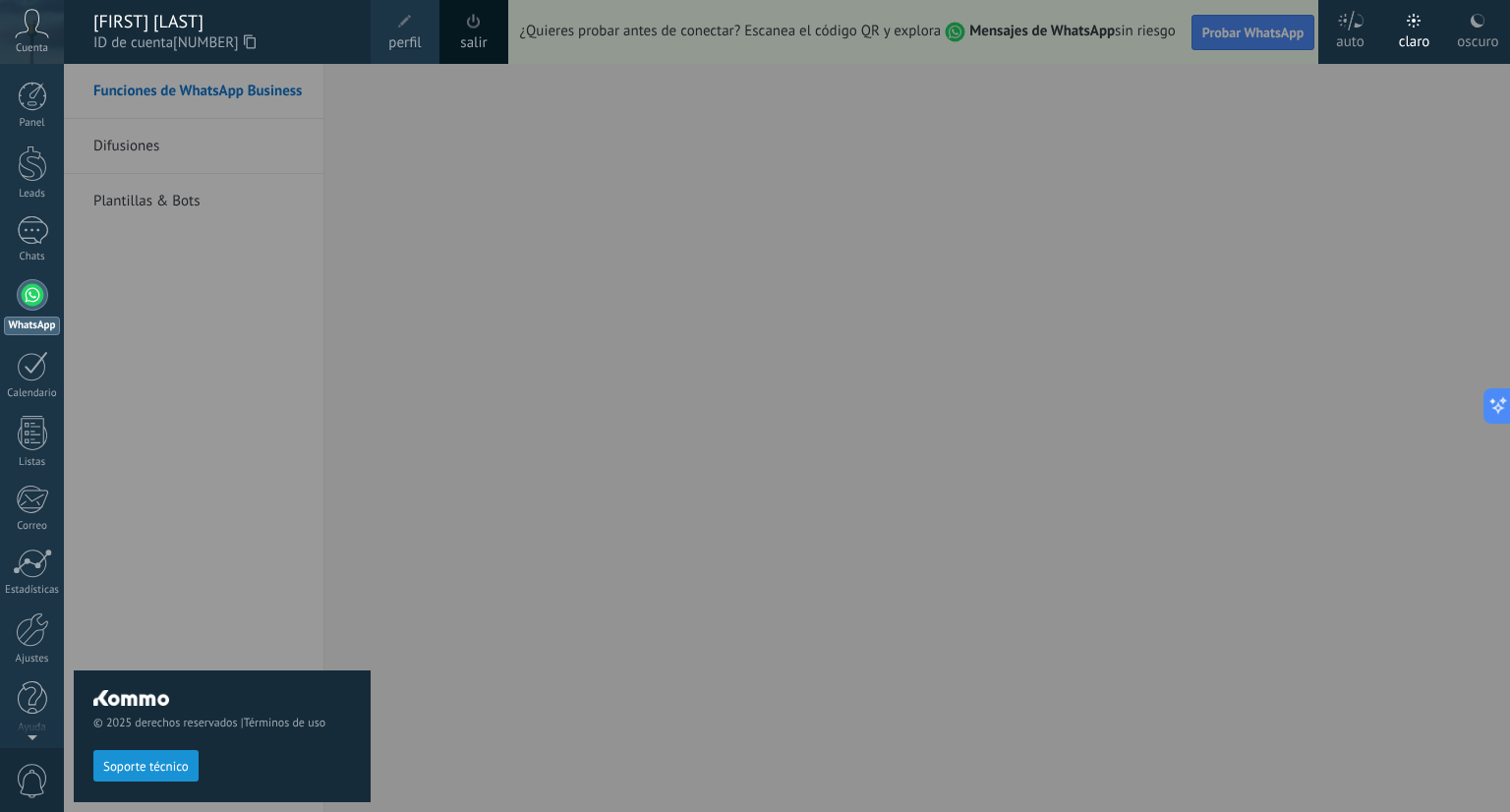 click on "perfil" at bounding box center (404, 43) 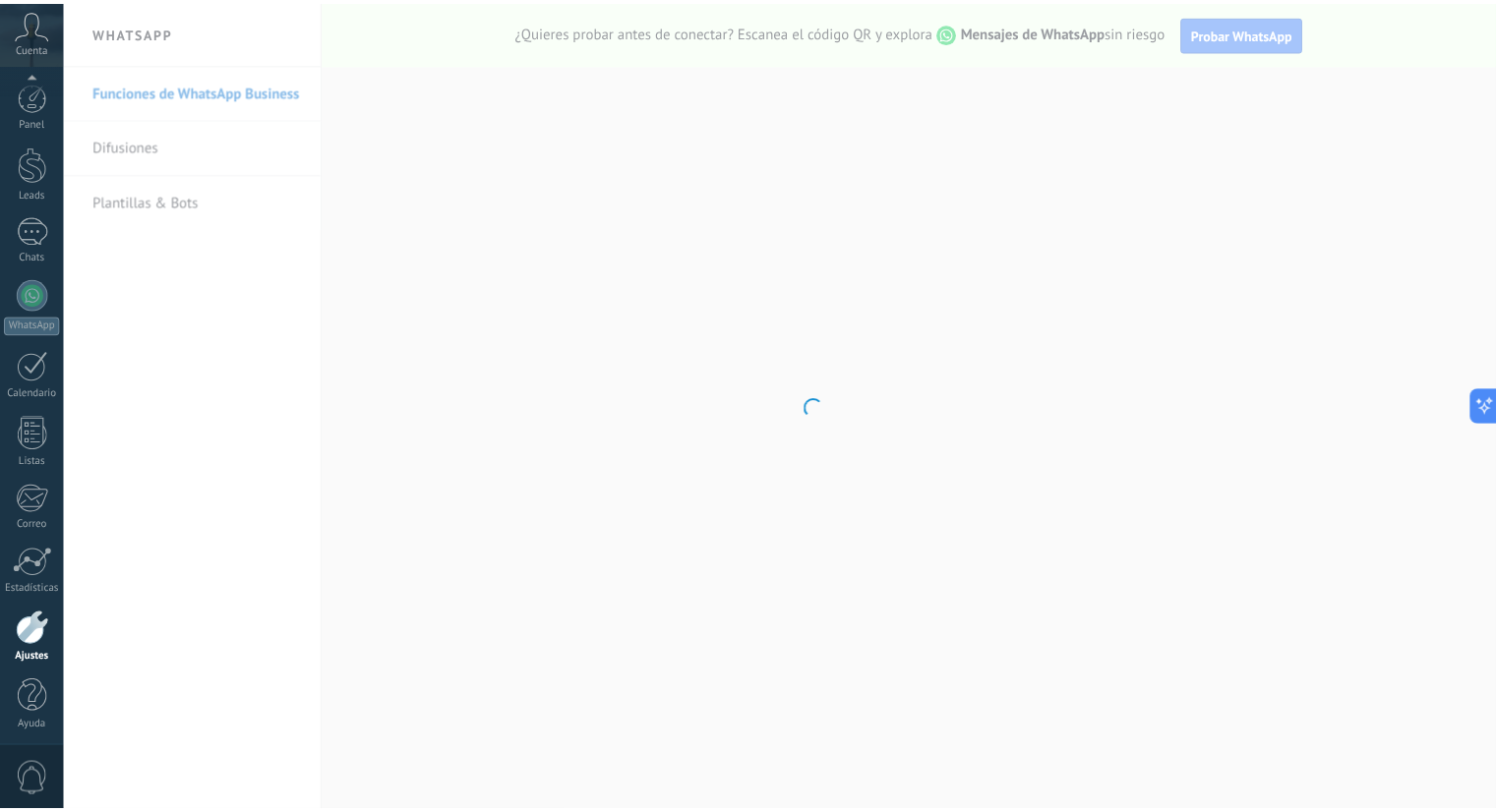 scroll, scrollTop: 5, scrollLeft: 0, axis: vertical 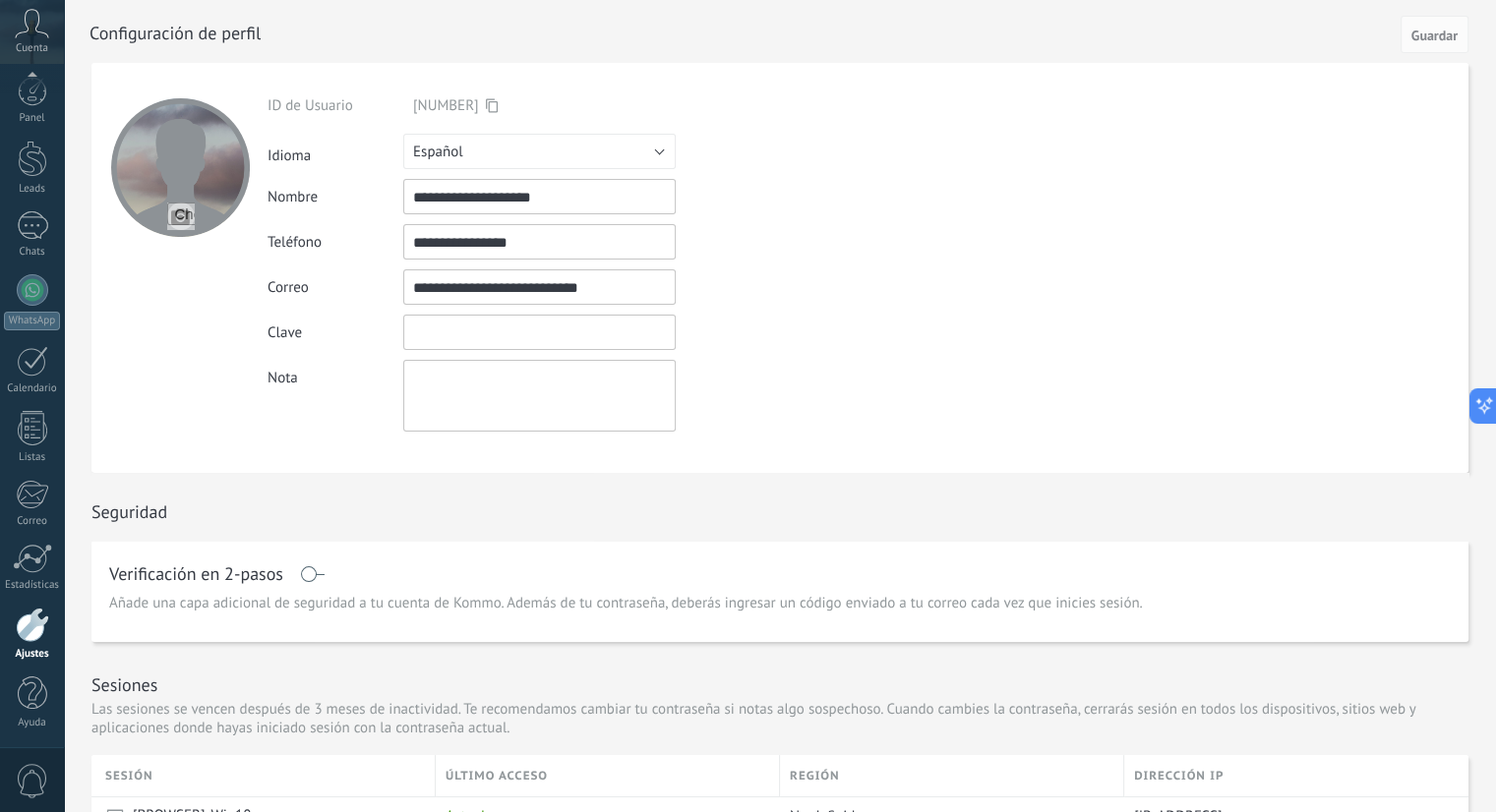 click at bounding box center [539, 332] 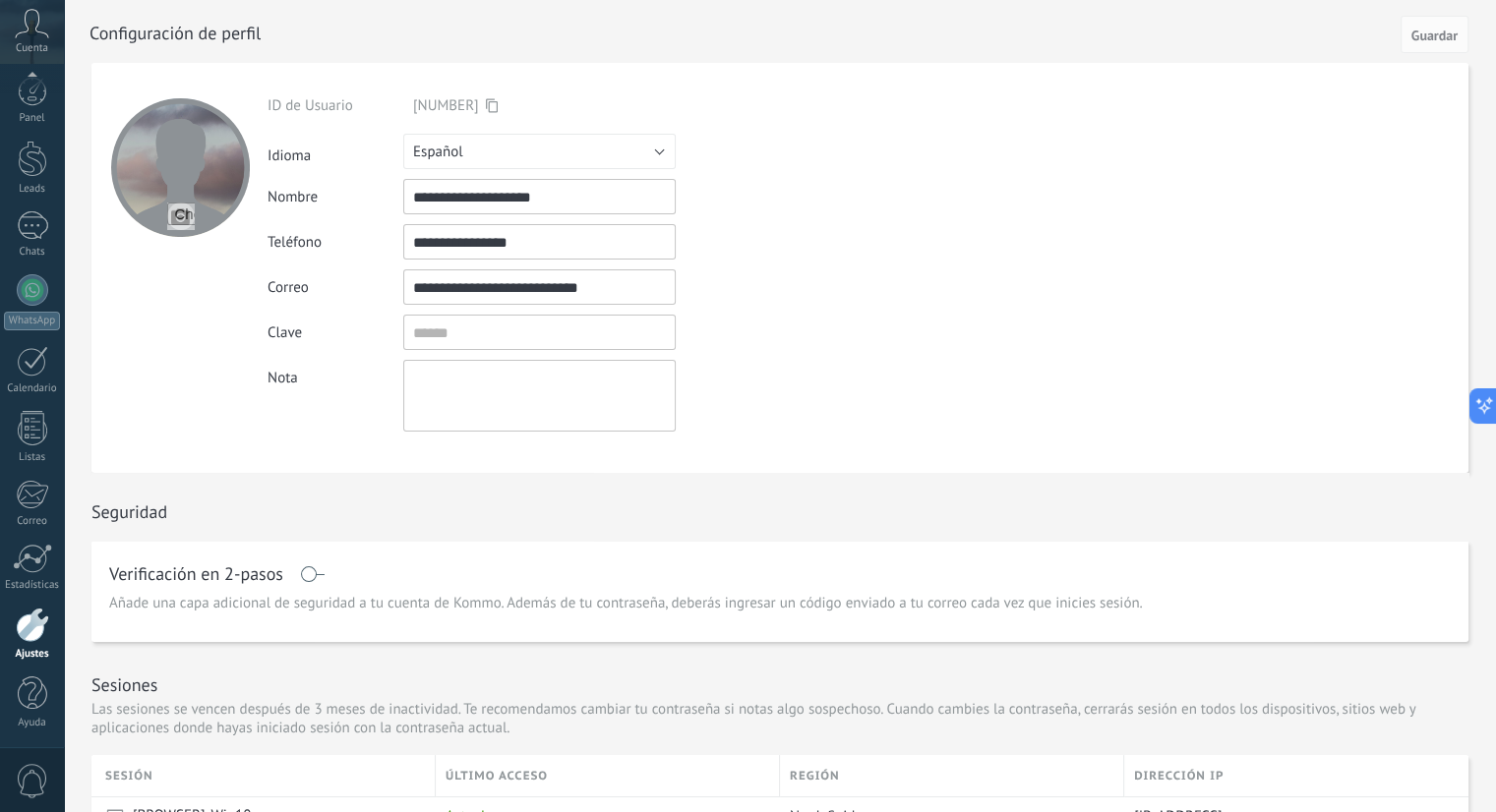 click on "Clave" at bounding box center (585, 332) 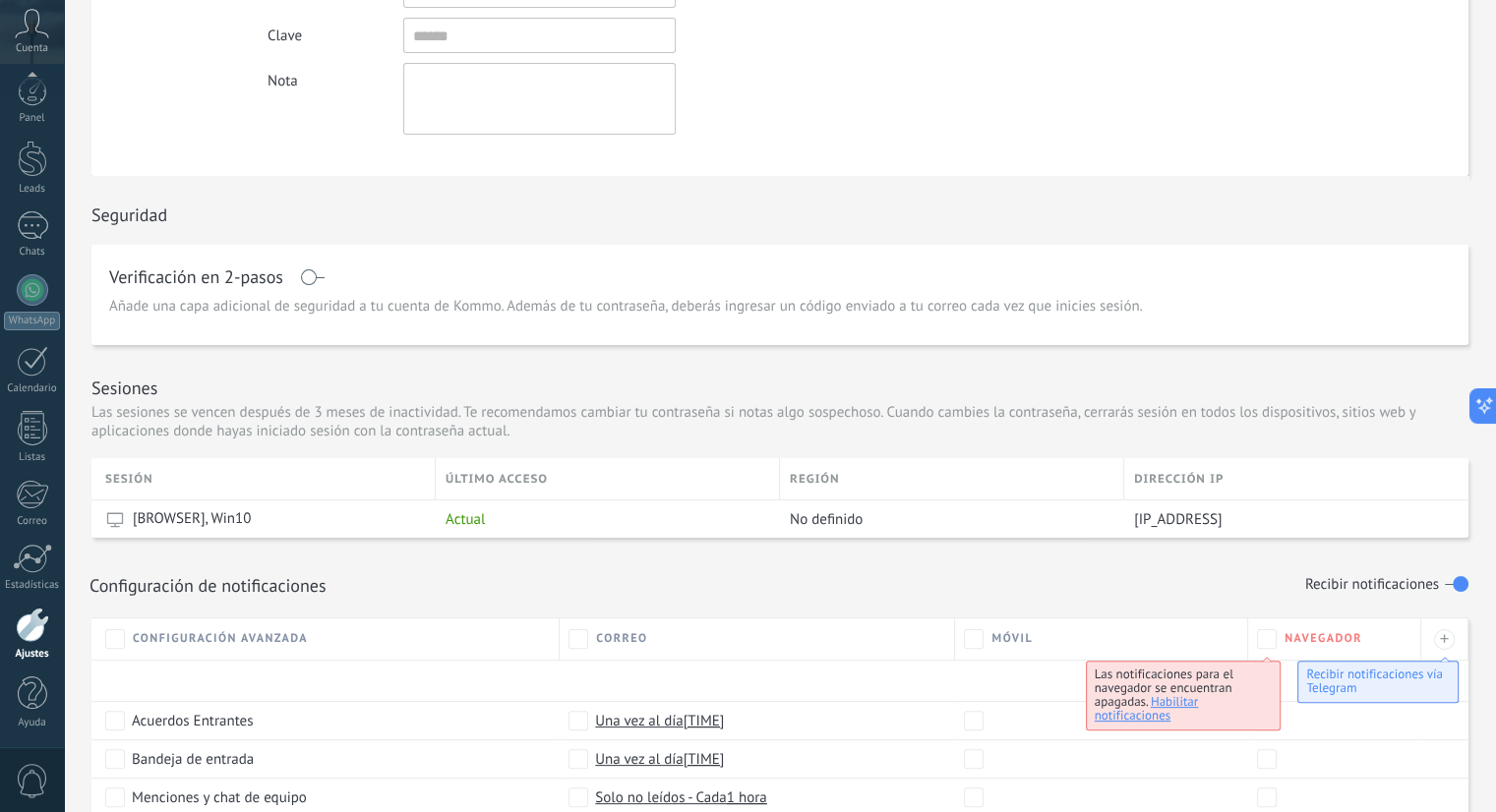 scroll, scrollTop: 0, scrollLeft: 0, axis: both 